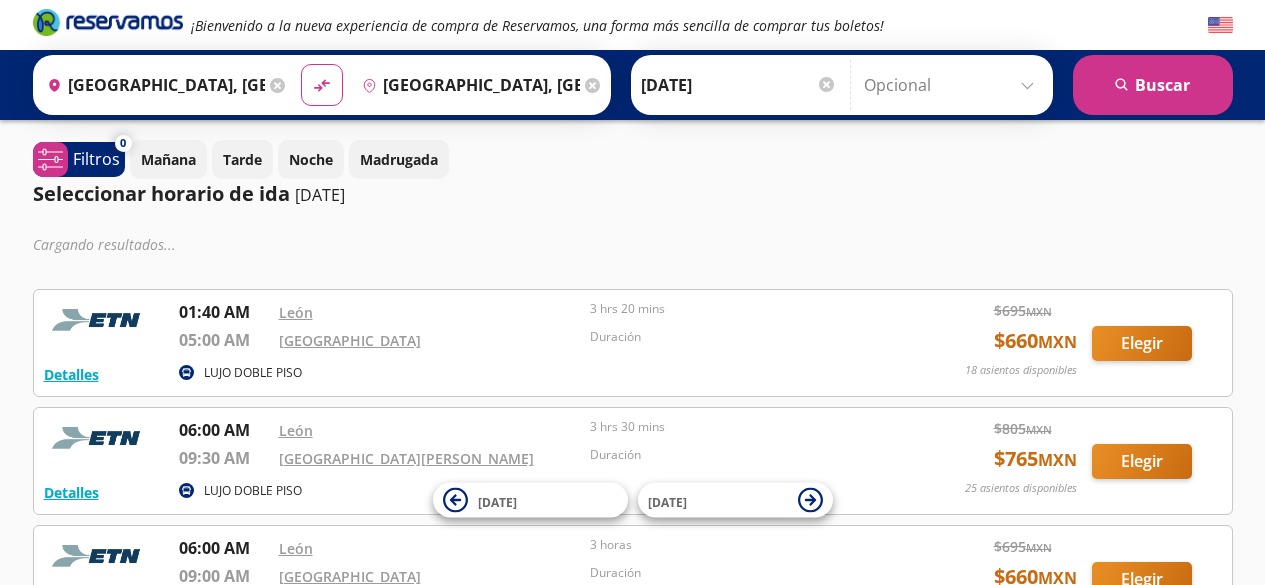 scroll, scrollTop: 0, scrollLeft: 0, axis: both 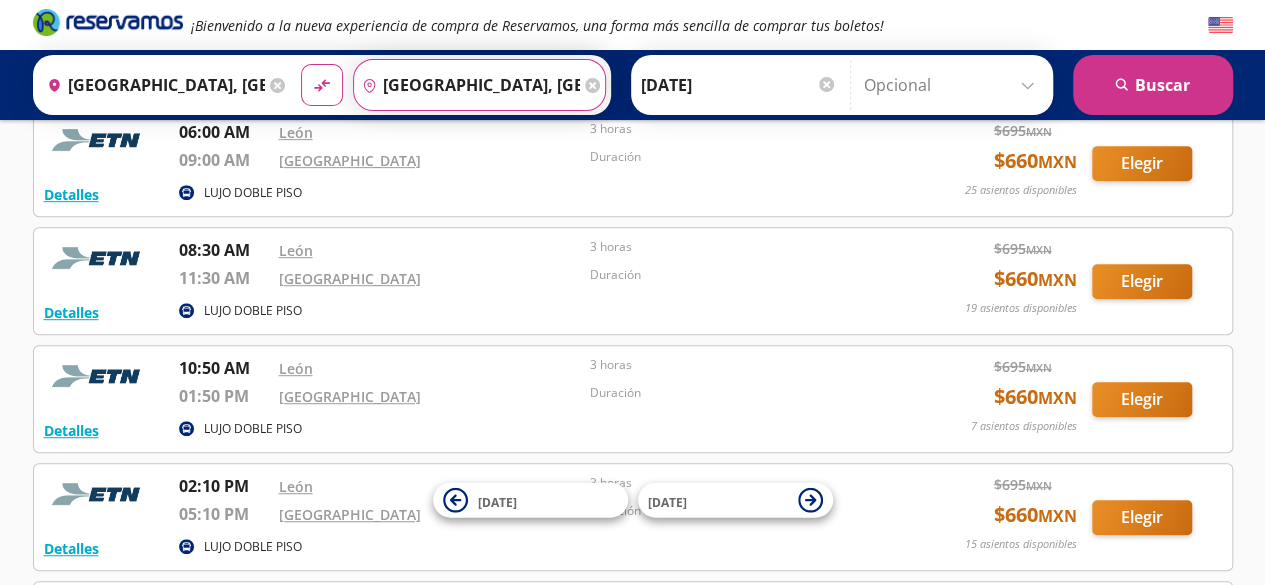 click on "[GEOGRAPHIC_DATA], [GEOGRAPHIC_DATA]" at bounding box center [467, 85] 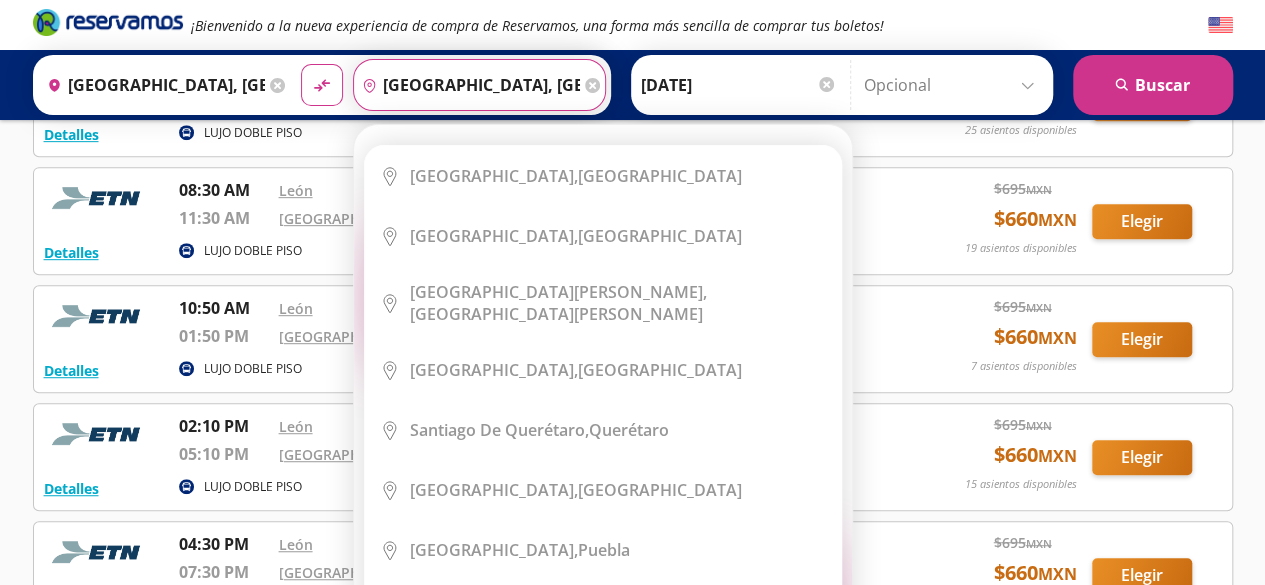 click on "[GEOGRAPHIC_DATA], [GEOGRAPHIC_DATA]" at bounding box center [467, 85] 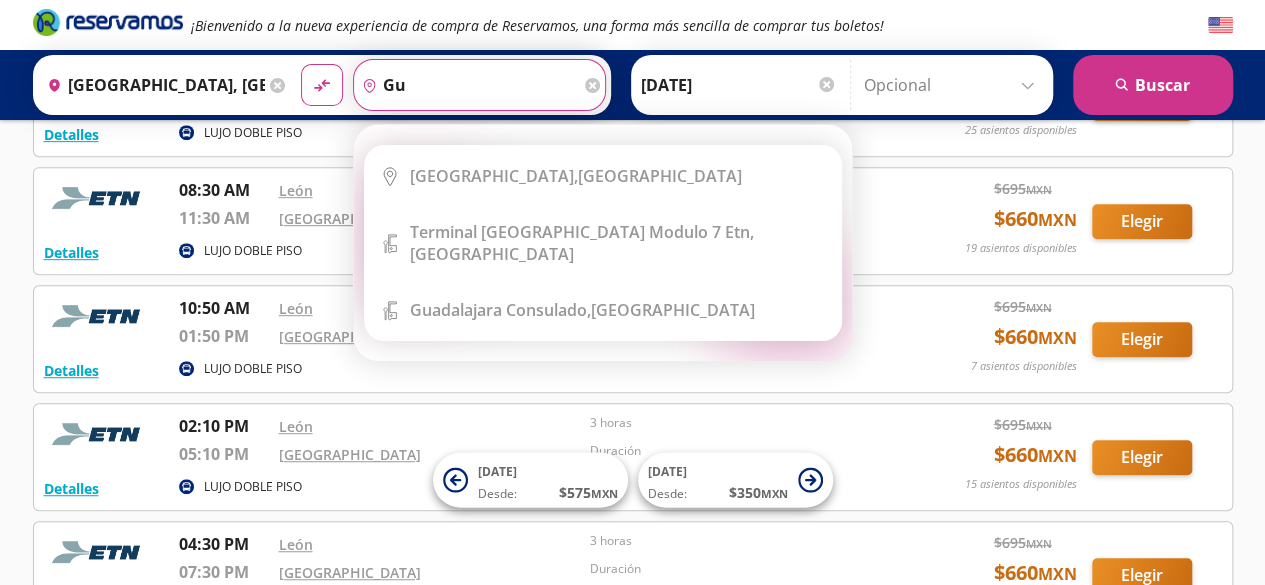 type on "g" 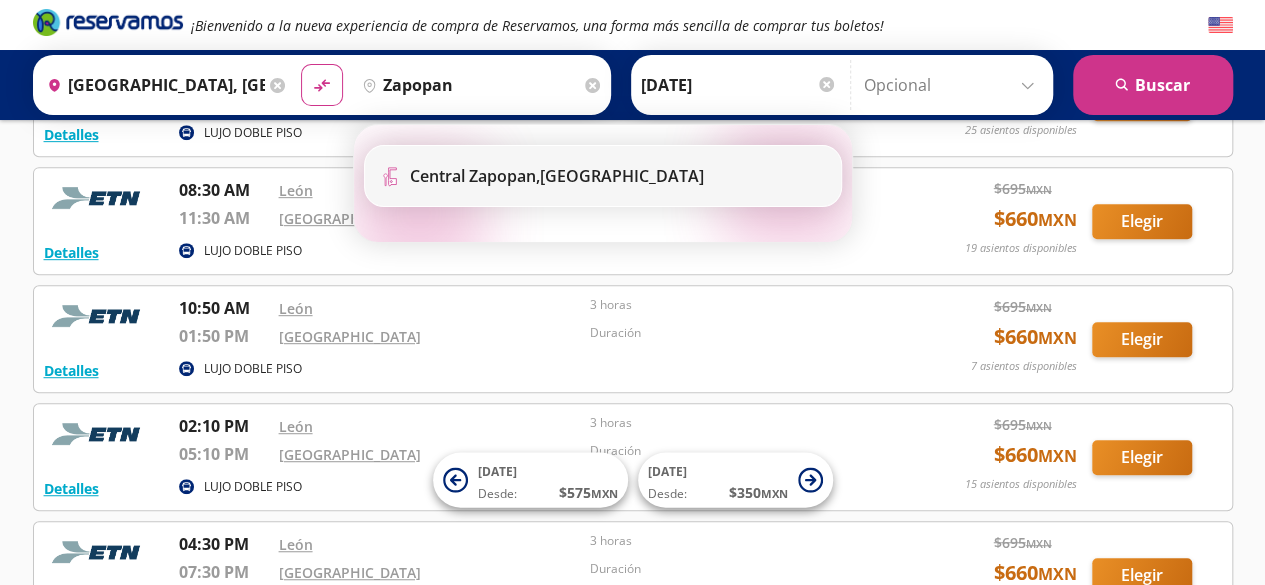 click on "Central Zapopan,  Jalisco" at bounding box center [557, 176] 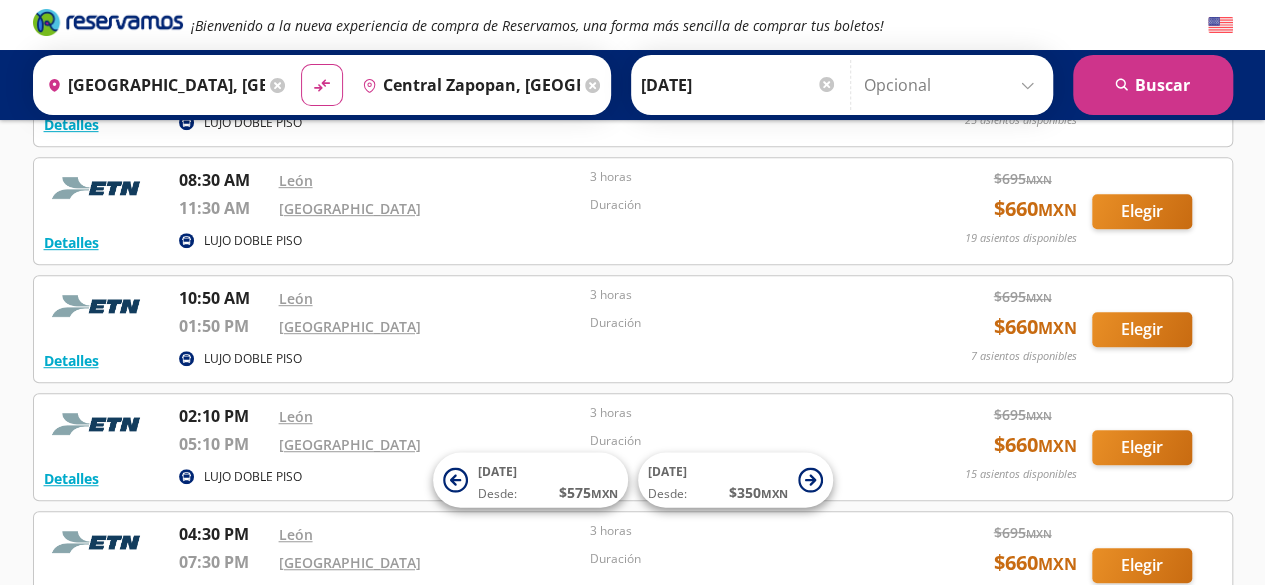 scroll, scrollTop: 425, scrollLeft: 0, axis: vertical 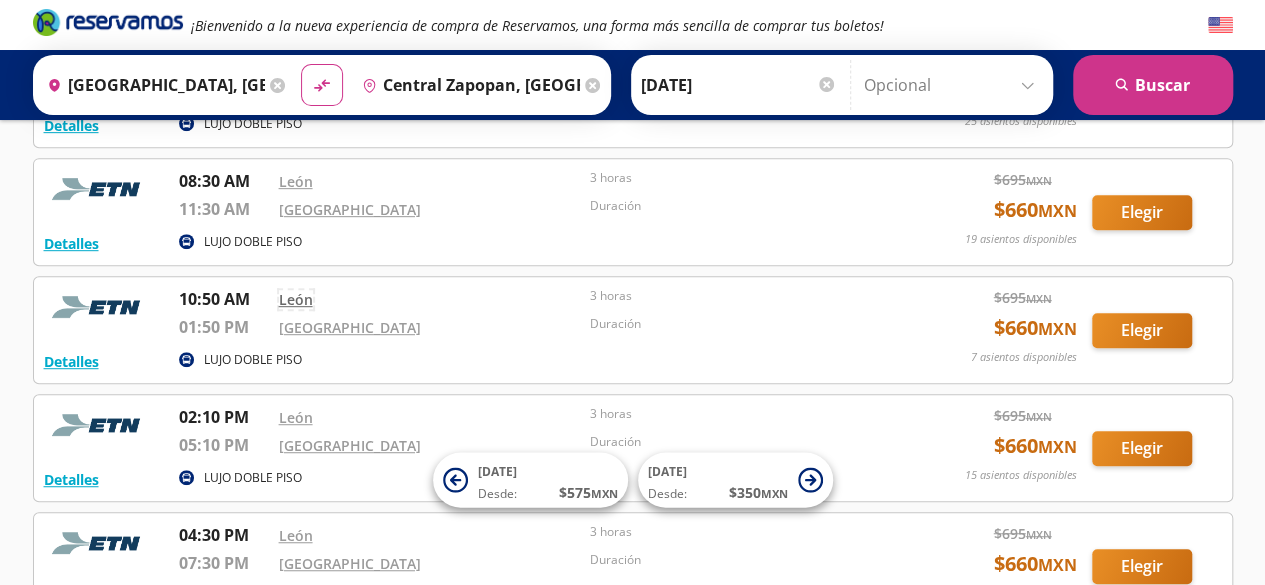 click on "León" at bounding box center [296, 299] 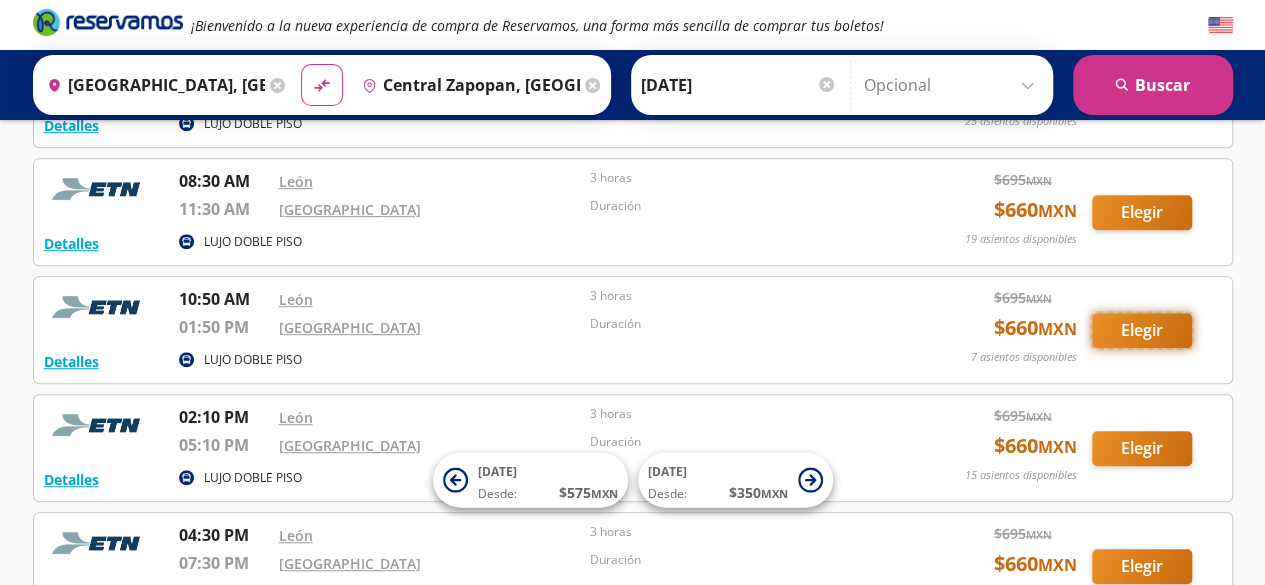 click on "Elegir" at bounding box center (1142, 330) 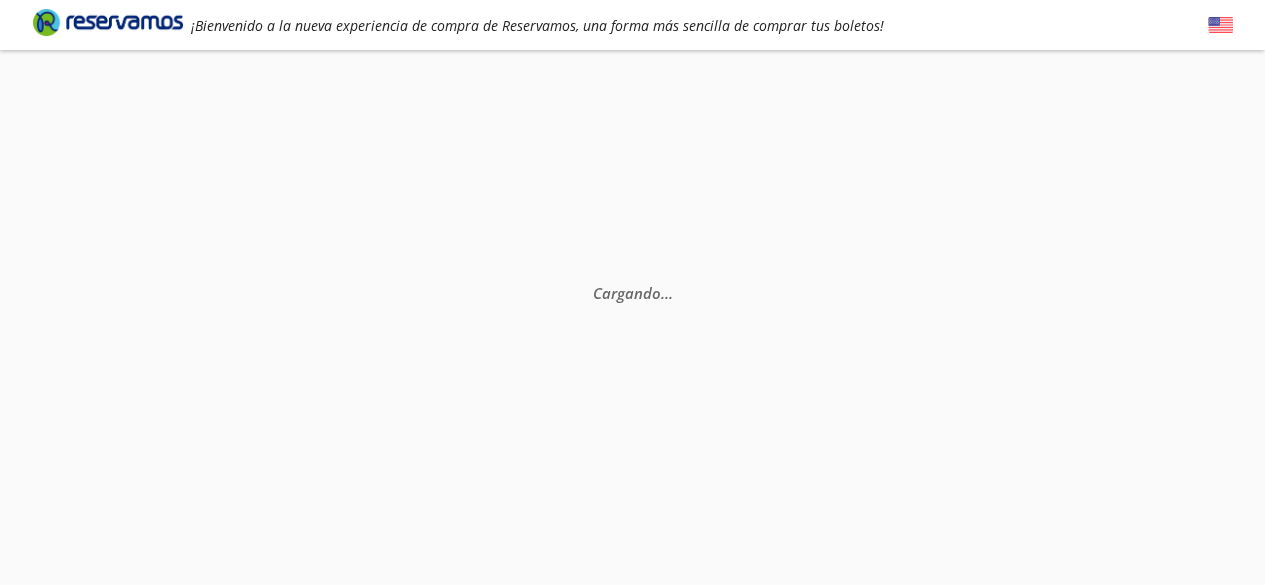 scroll, scrollTop: 0, scrollLeft: 0, axis: both 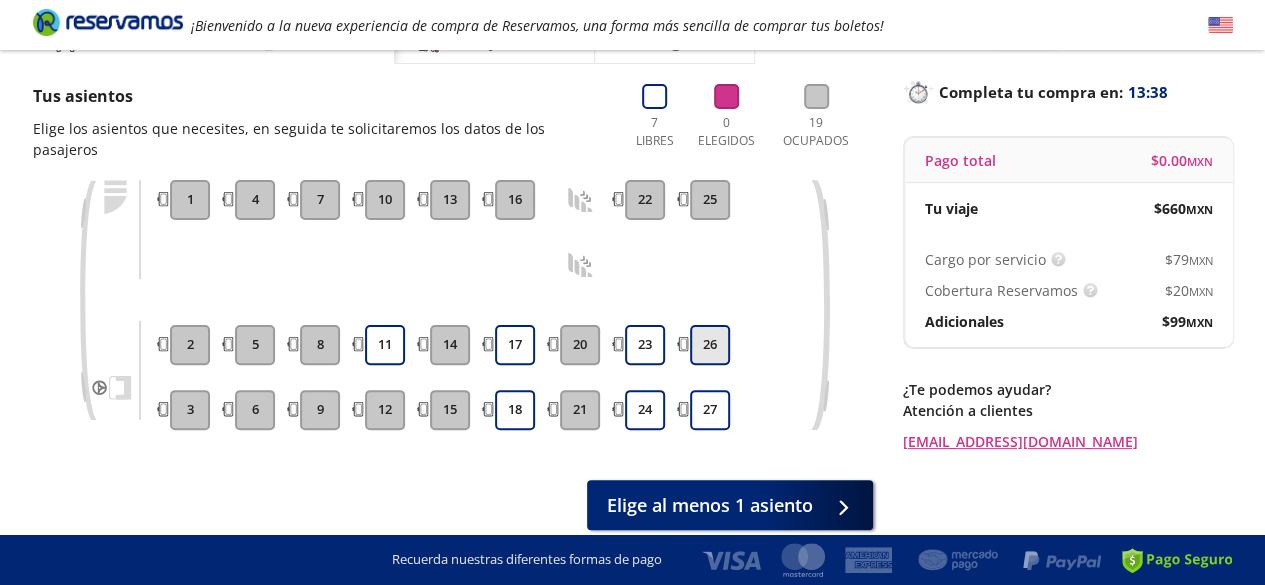 click on "26" at bounding box center (710, 345) 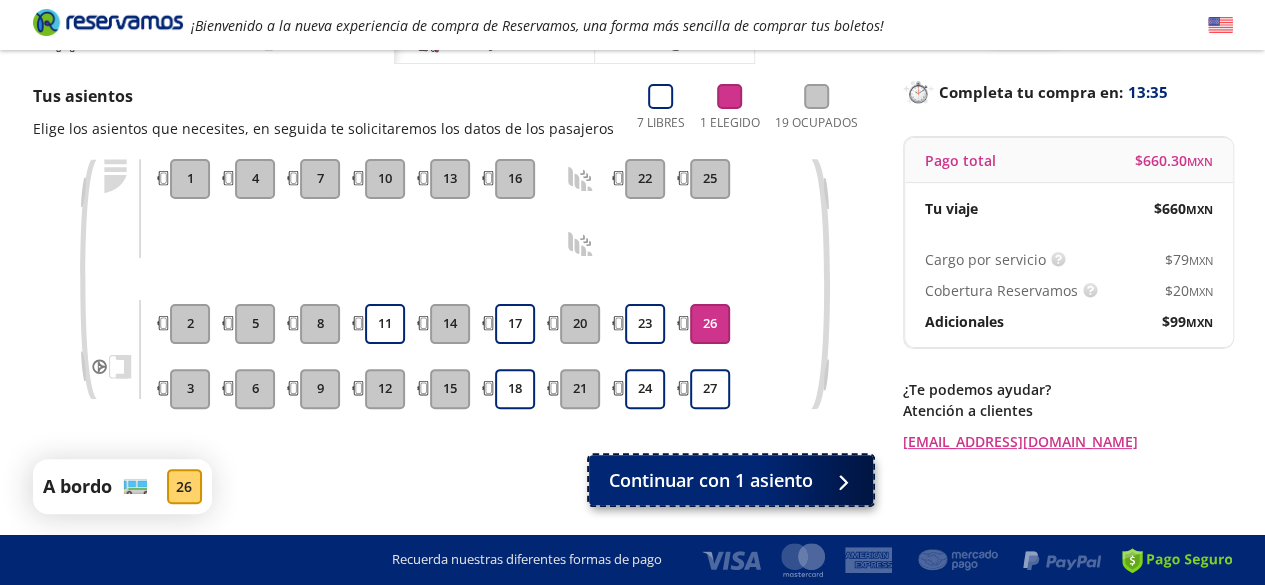 click at bounding box center [838, 480] 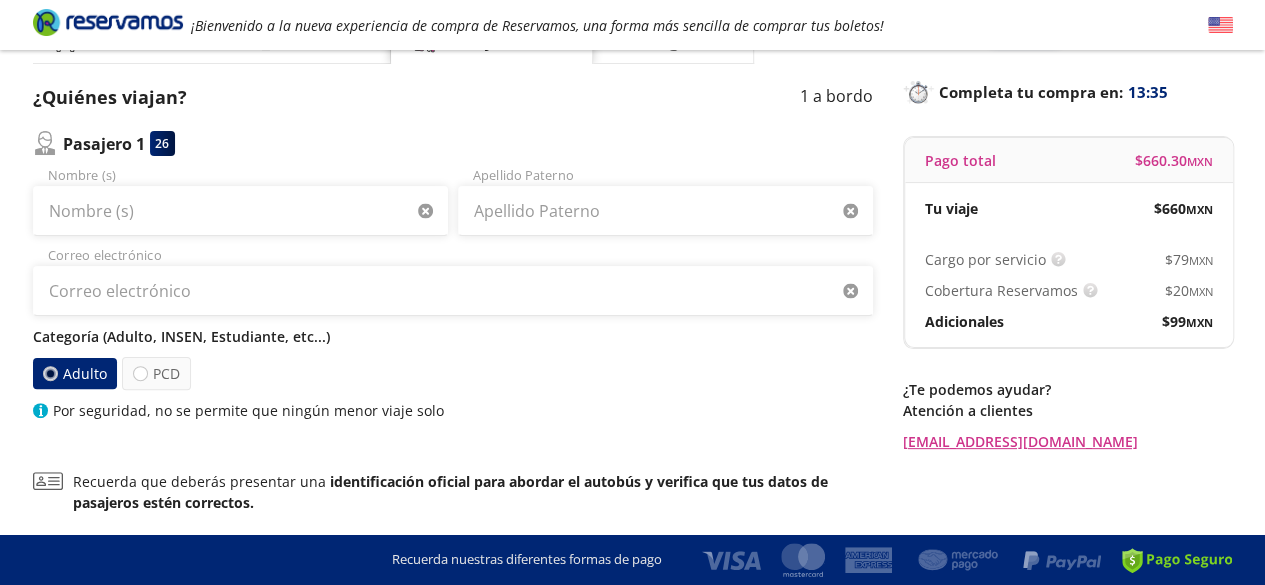 scroll, scrollTop: 0, scrollLeft: 0, axis: both 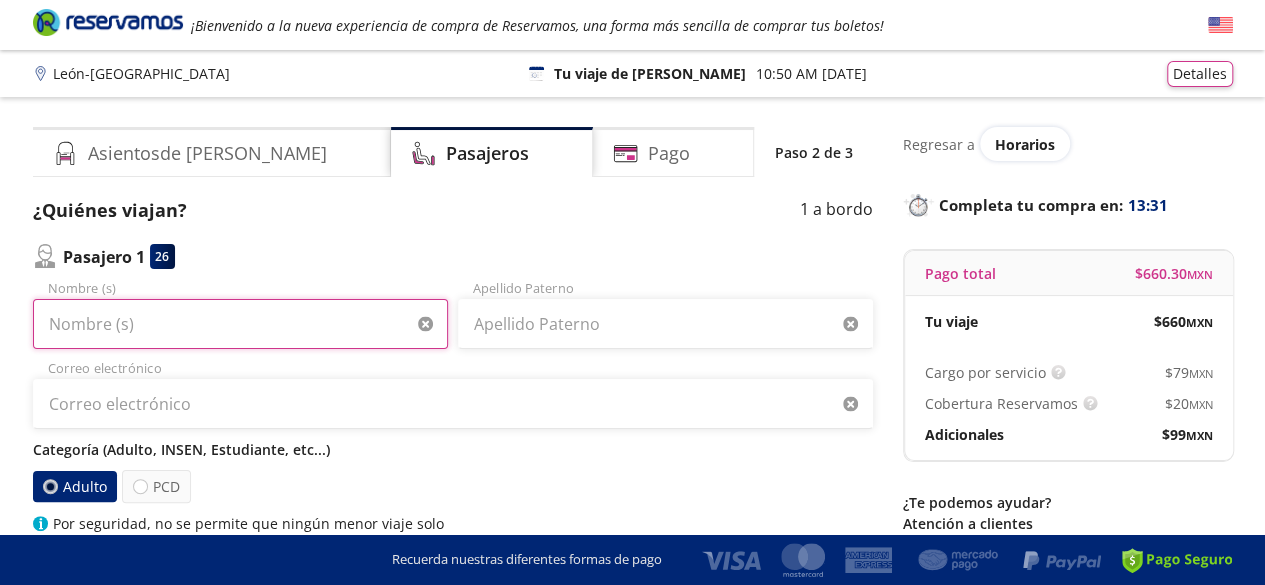 click on "Nombre (s)" at bounding box center [240, 324] 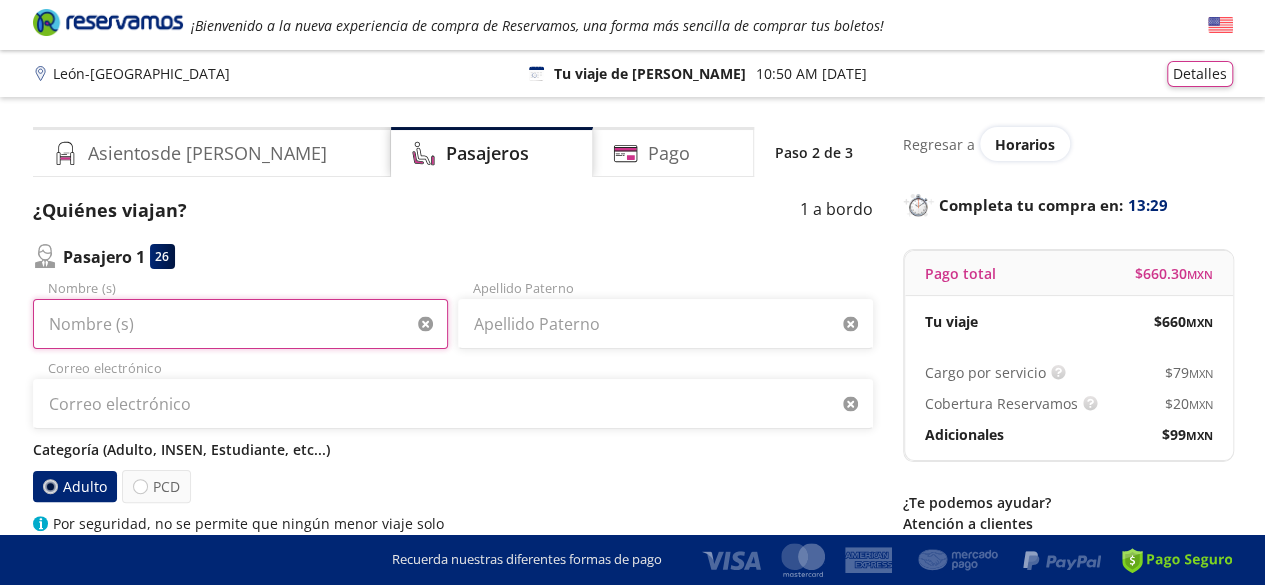 type on "[PERSON_NAME]" 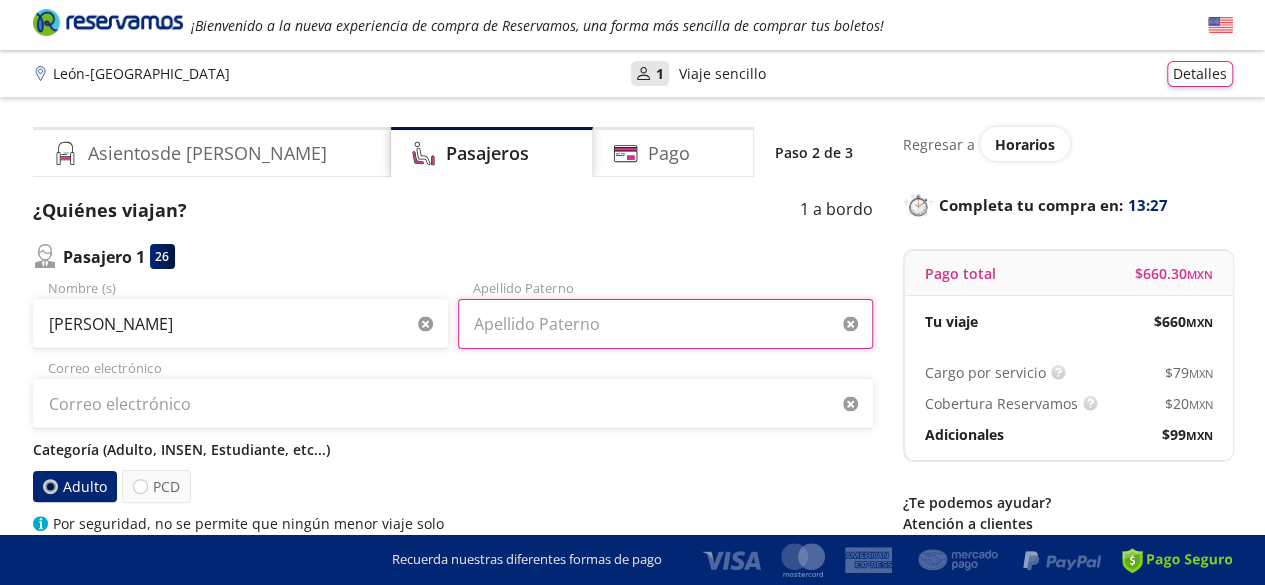 click on "Apellido Paterno" at bounding box center (665, 324) 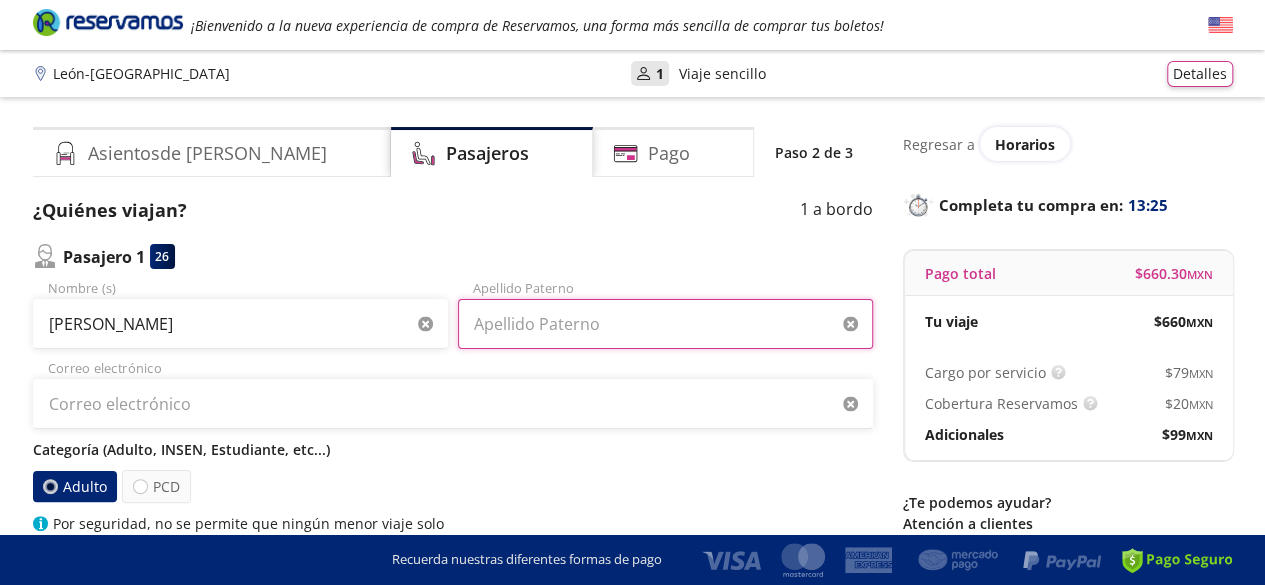 type on "[PERSON_NAME]" 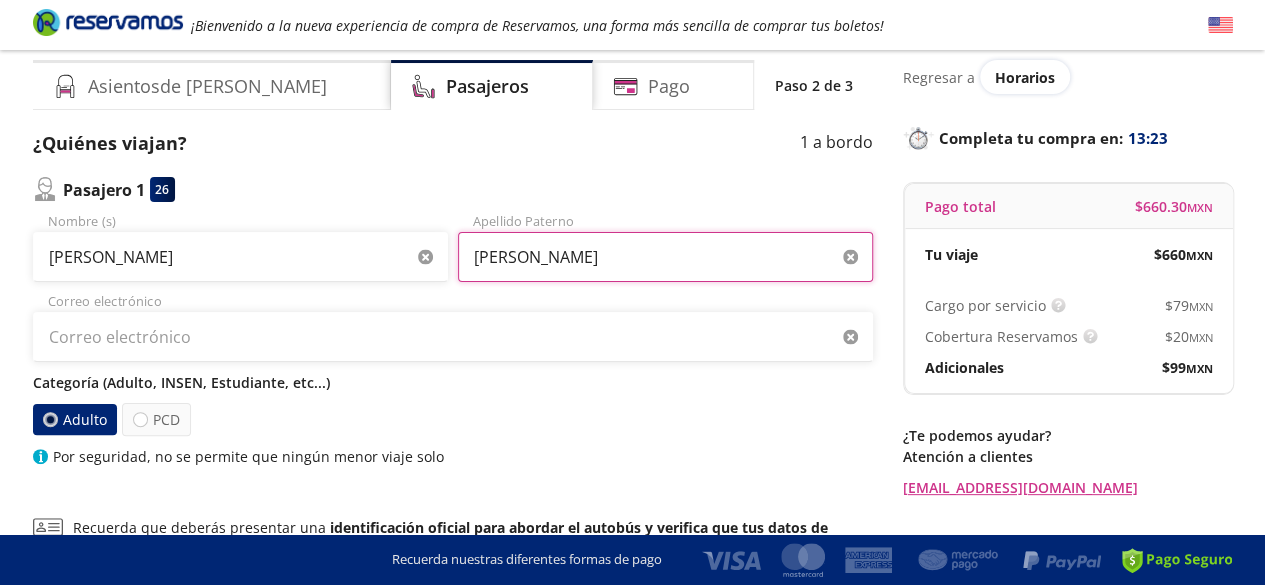 scroll, scrollTop: 68, scrollLeft: 0, axis: vertical 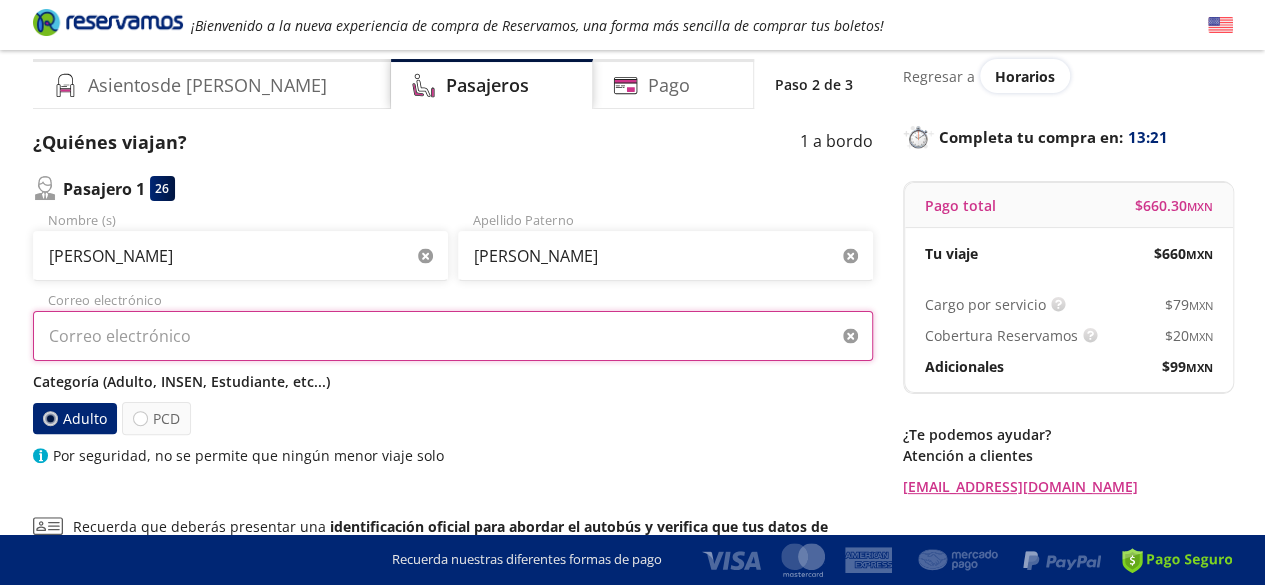 click on "Correo electrónico" at bounding box center [453, 336] 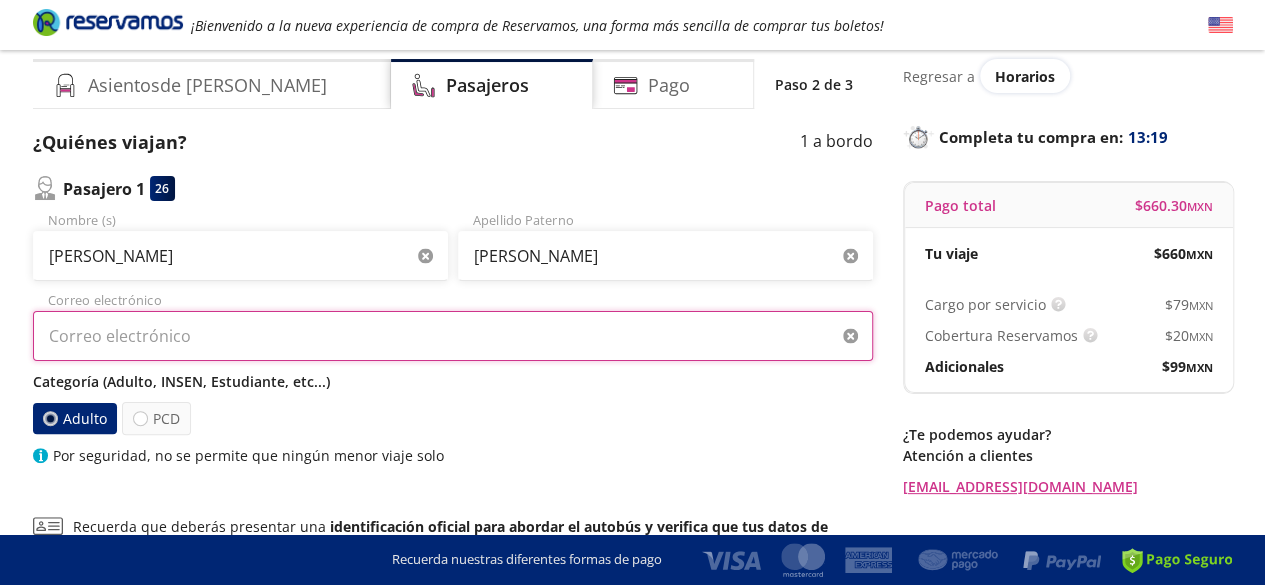 type on "[EMAIL_ADDRESS][DOMAIN_NAME]" 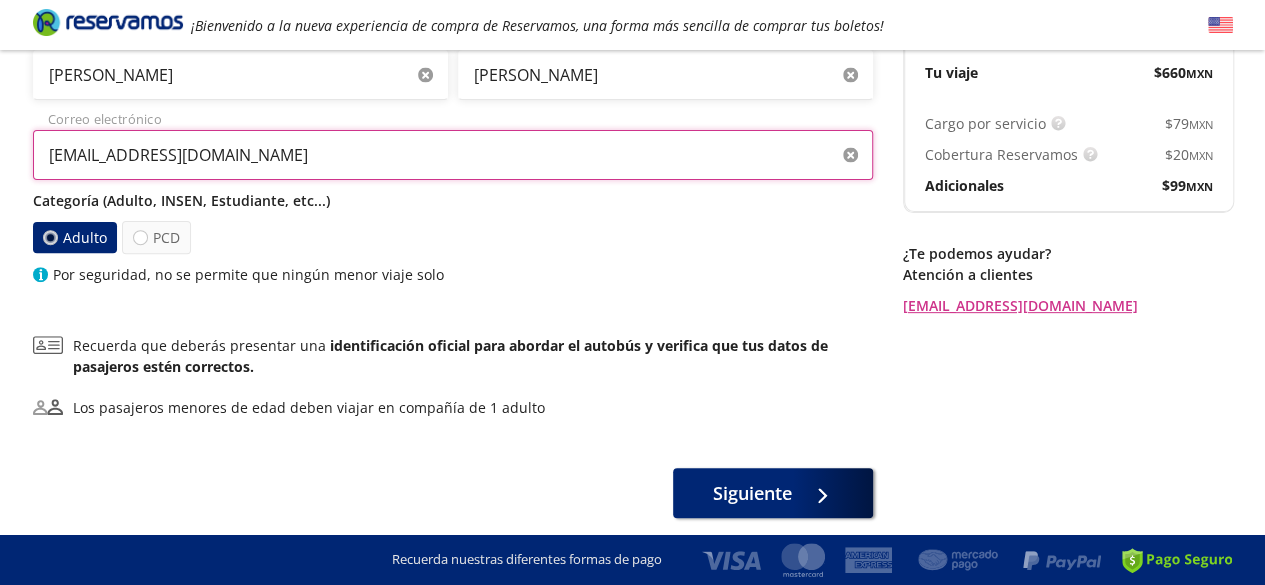 scroll, scrollTop: 250, scrollLeft: 0, axis: vertical 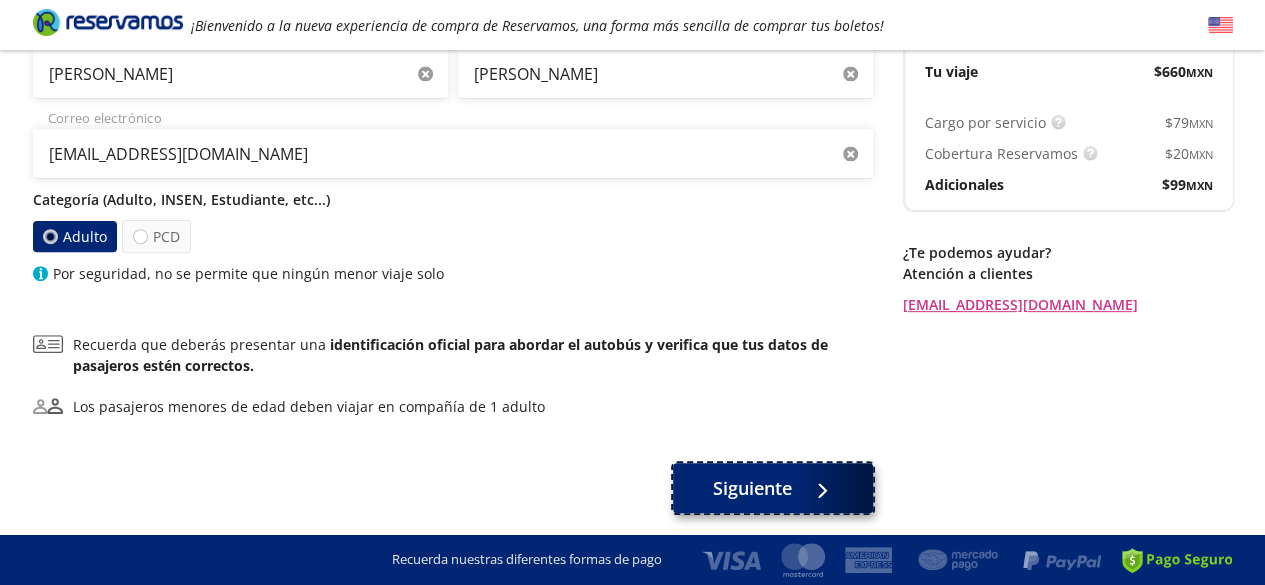 click at bounding box center [817, 488] 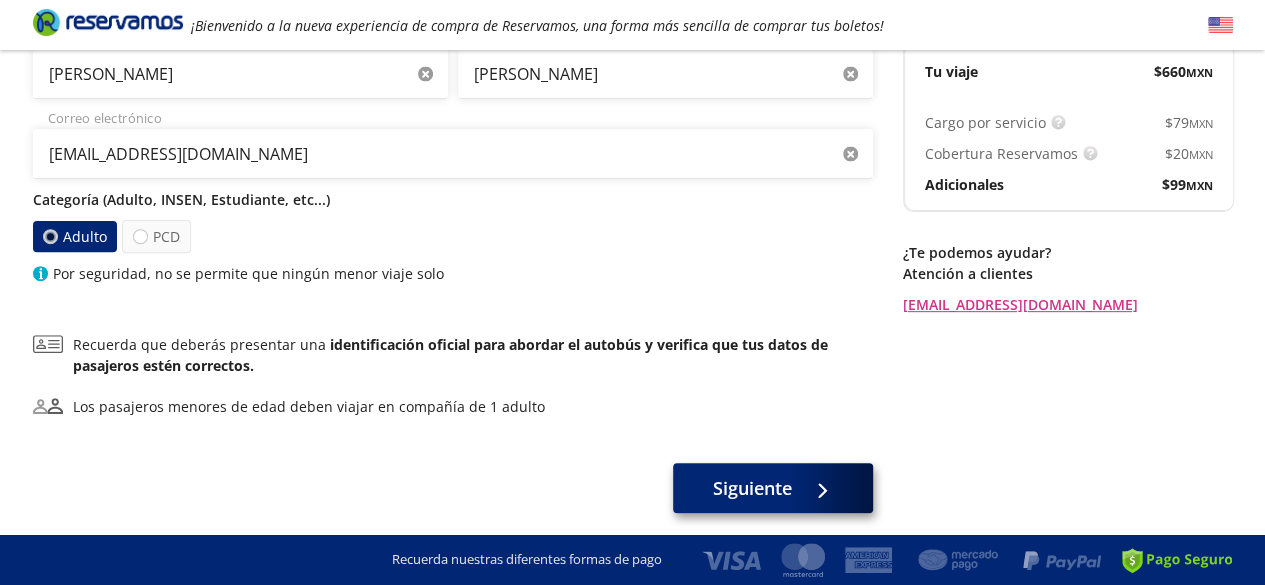 scroll, scrollTop: 0, scrollLeft: 0, axis: both 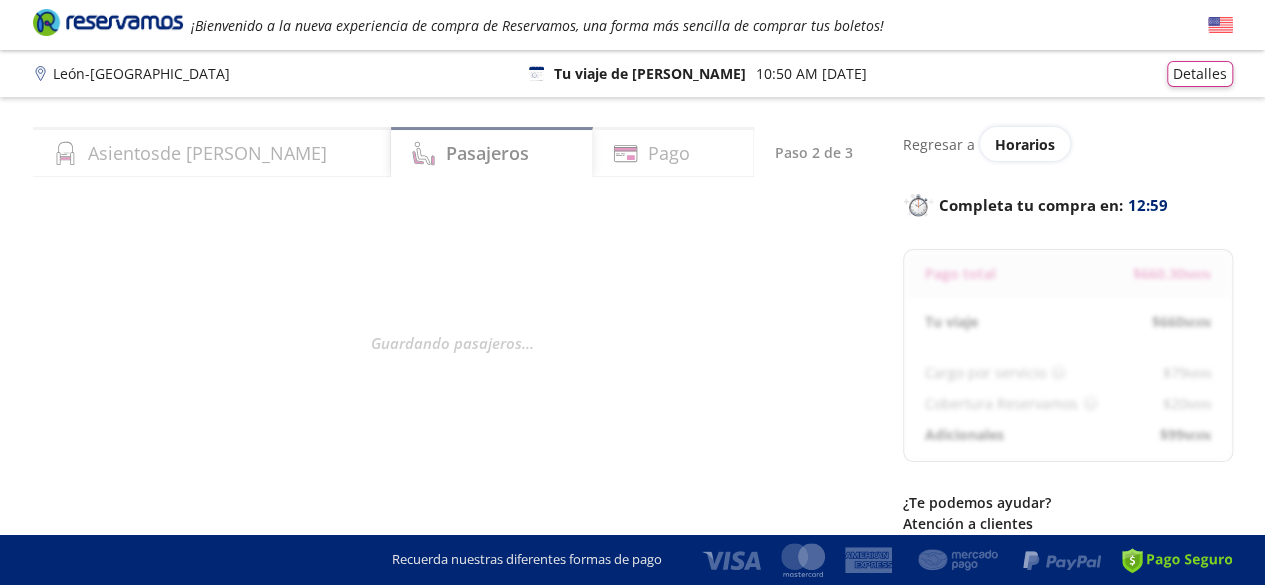 select on "MX" 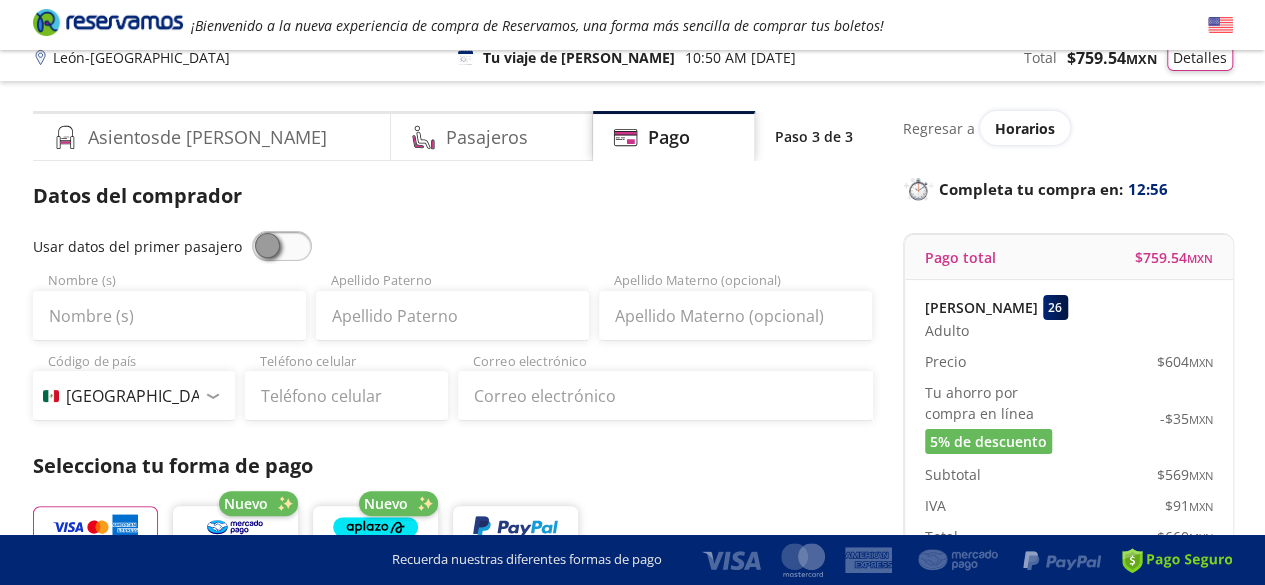 scroll, scrollTop: 0, scrollLeft: 0, axis: both 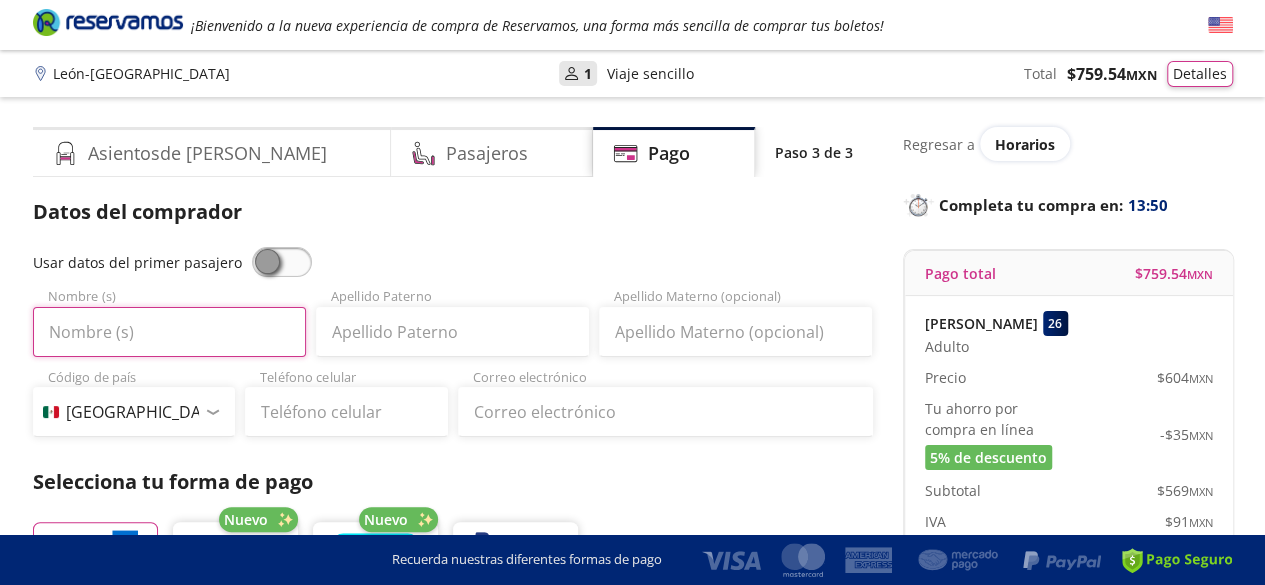 click on "Nombre (s)" at bounding box center (169, 332) 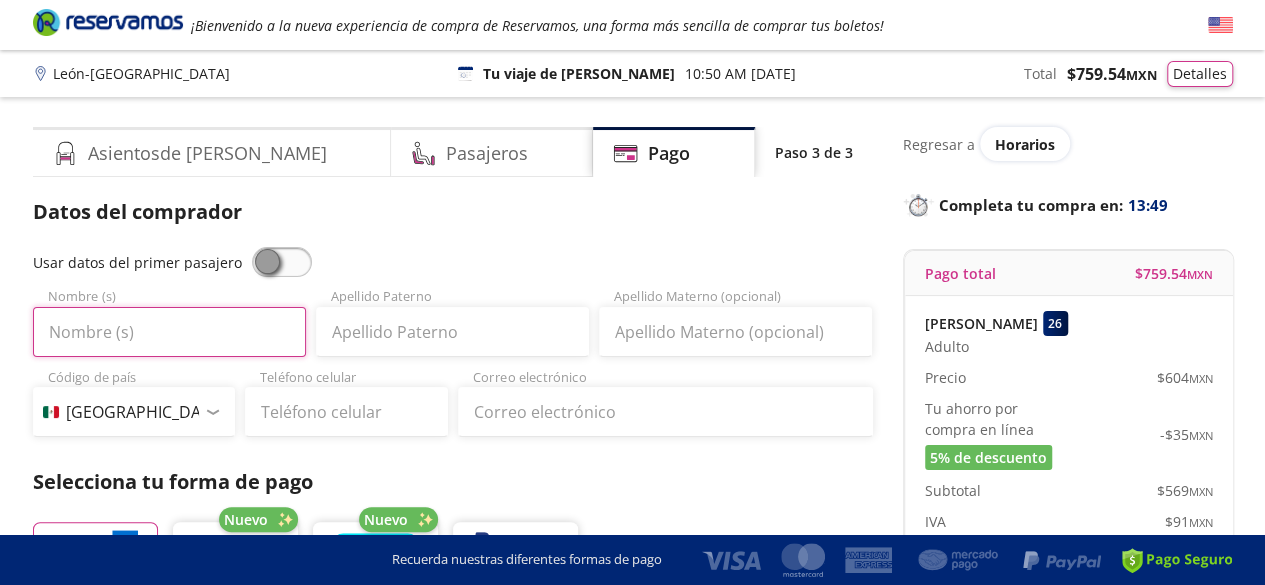 type on "[PERSON_NAME]" 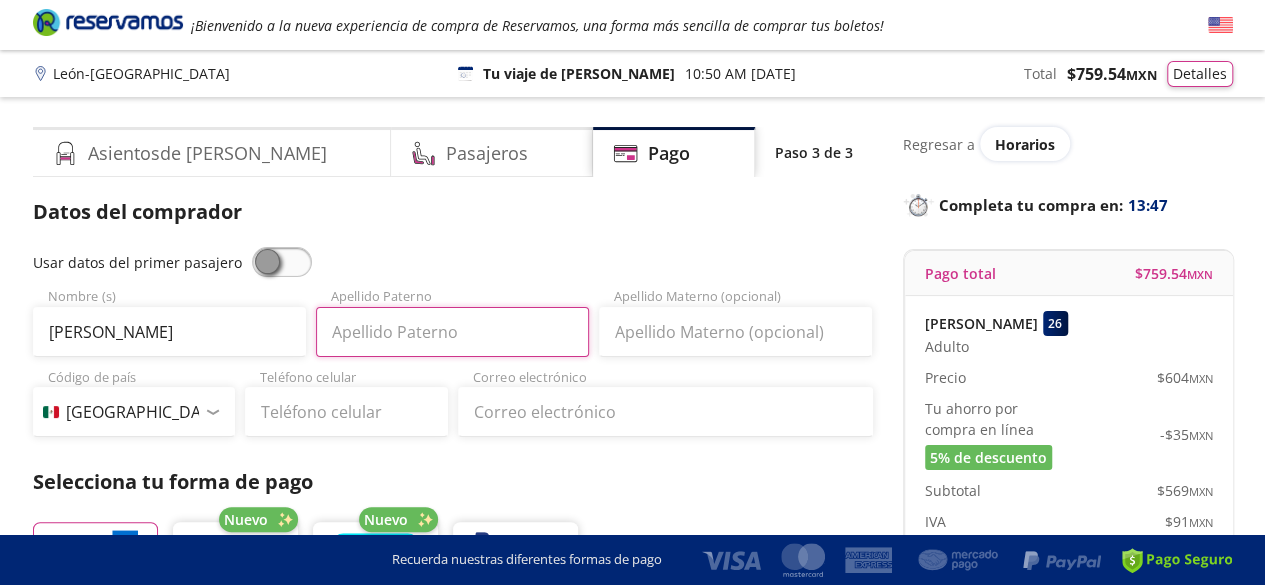 click on "Apellido Paterno" at bounding box center (452, 332) 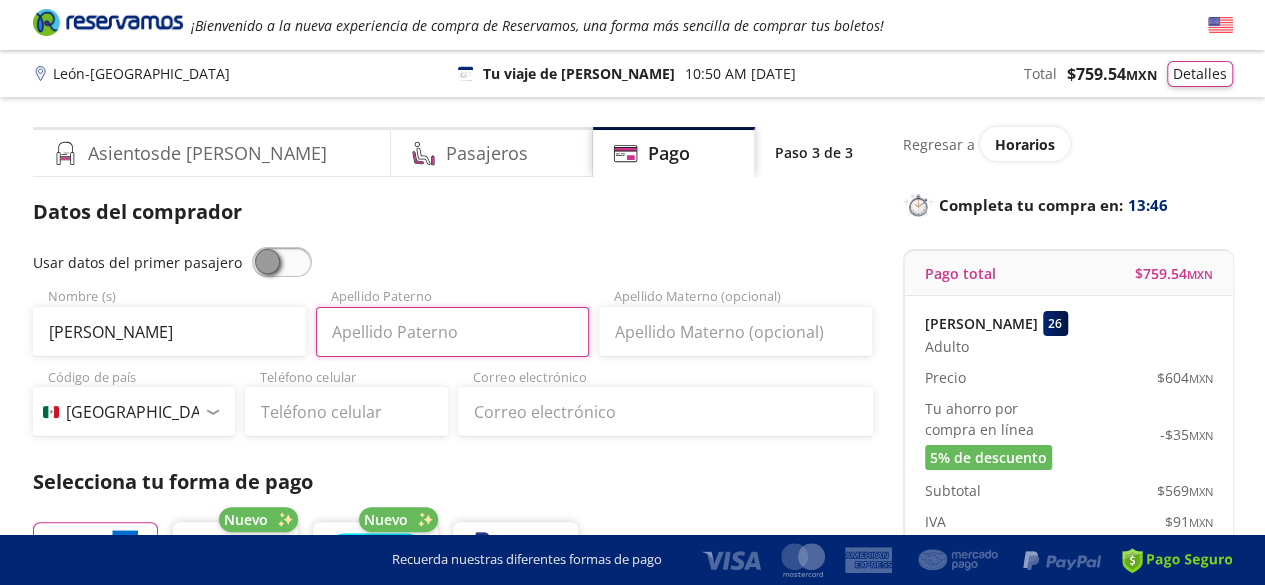 type on "[PERSON_NAME]" 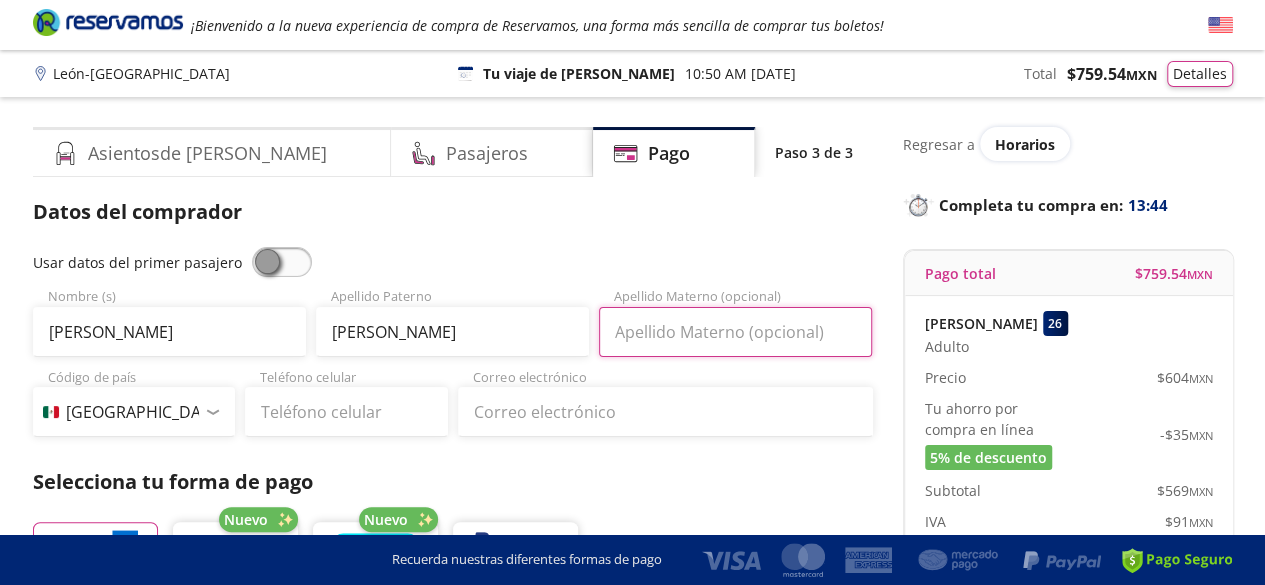 click on "Apellido Materno (opcional)" at bounding box center [735, 332] 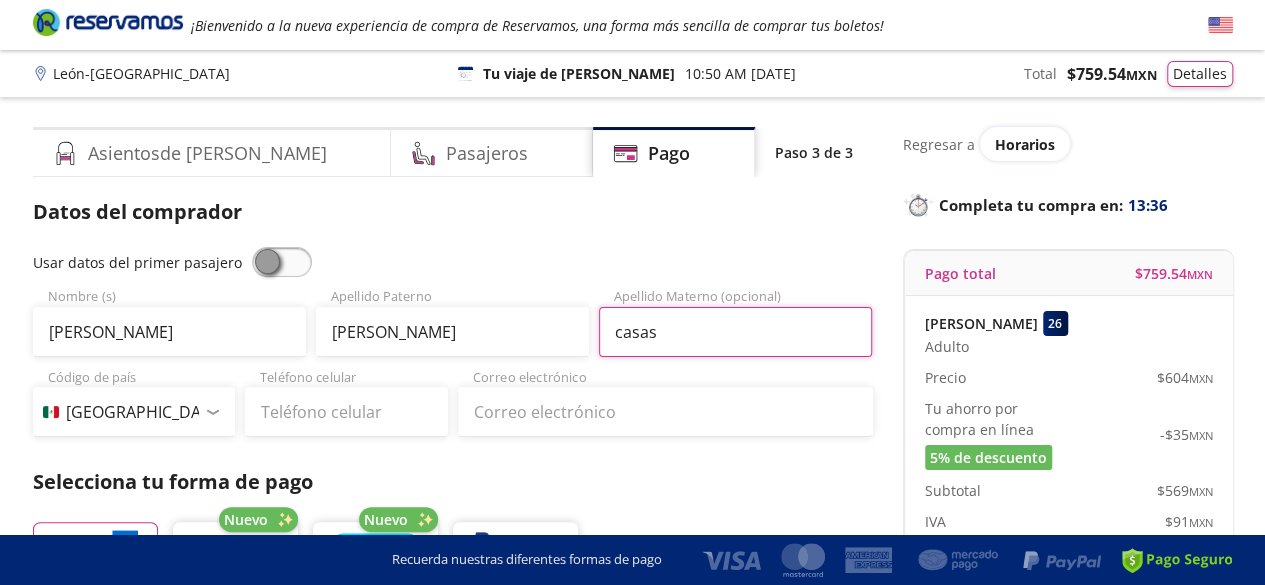 type on "casas" 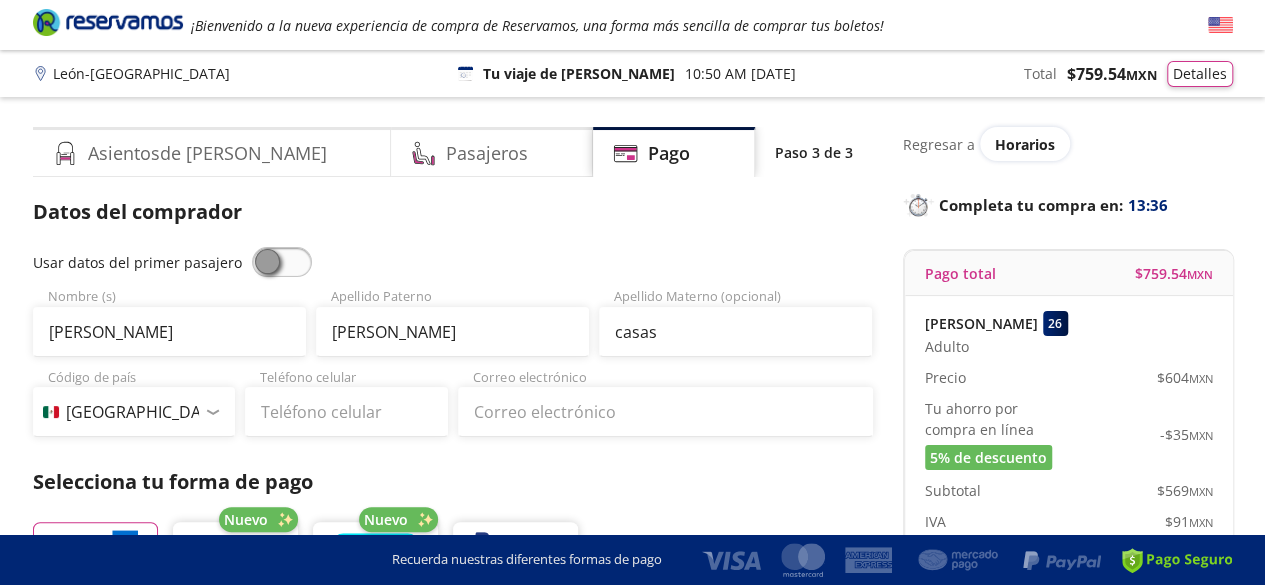 click on "Datos del comprador Usar datos del primer pasajero Claudia Nombre (s) Contreras Apellido Paterno casas Apellido Materno (opcional) Código de país Estados Unidos +1 México +52 Colombia +57 Brasil +55 Afganistán +93 Albania +355 Alemania +49 Andorra +376 Angola +244 Anguila +1 Antigua y Barbuda +1 Arabia Saudita +966 Argelia +213 Argentina +54 Armenia +374 Aruba +297 Australia +61 Austria +43 Azerbaiyán +994 Bahamas +1 Bangladés +880 Barbados +1 Baréin +973 Bélgica +32 Belice +501 Benín +229 Bermudas +1 Bielorrusia +375 Birmania +95 Bolivia +591 Bosnia y Herzegovina +387 Botsuana +267 Brunéi +673 Bulgaria +359 Burkina Faso +226 Burundi +257 Bután +975 Cabo Verde +238 Camboya +855 Camerún +237 Canadá +1 Caribe Neerlandés +599 Chad +235 Chile +56 China +86 Chipre +357 Comoras +269 Congo +243 Congo +242 Corea del Norte +850 Corea del Sur +82 Costa de Marfil +225 Costa Rica +506 Croacia +385 Cuba +53 Curaçao +599 Dinamarca +45 Dominica +1 Ecuador +593 Egipto +20 El Salvador +503 Eritrea +291 Guam +1" at bounding box center (453, 629) 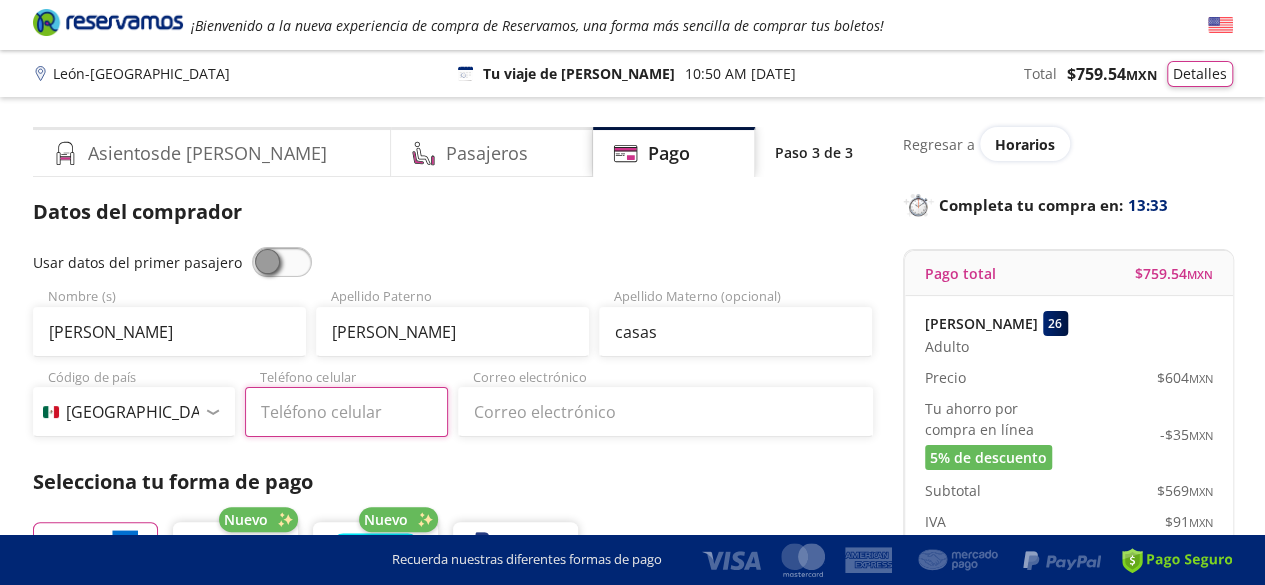 click on "Teléfono celular" at bounding box center (346, 412) 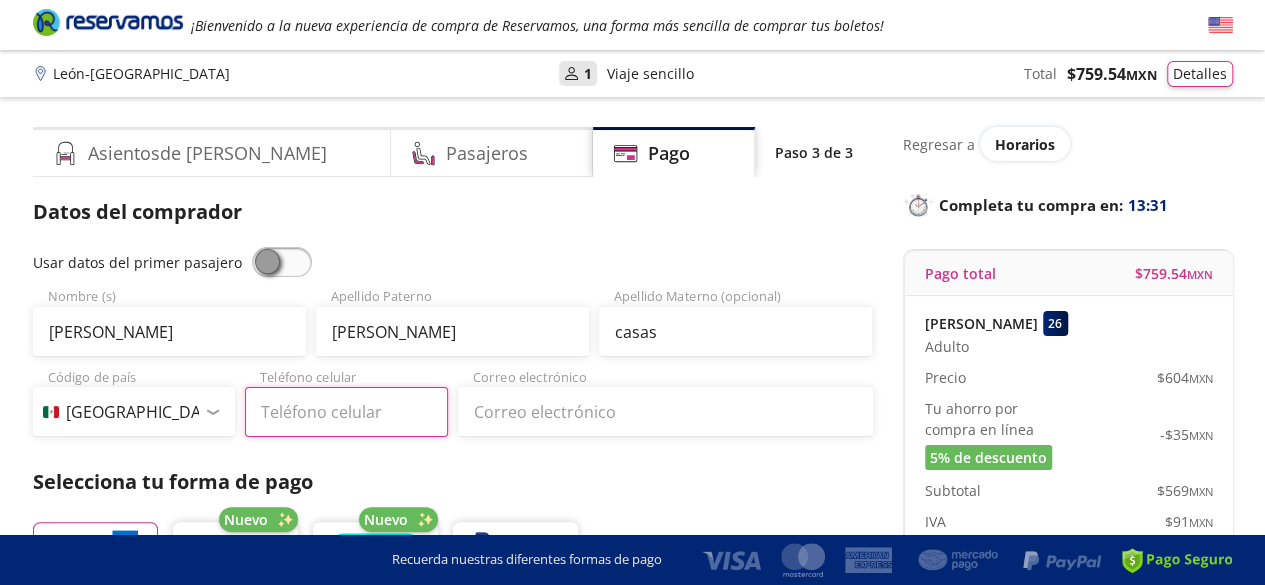 type on "33 2339 0647" 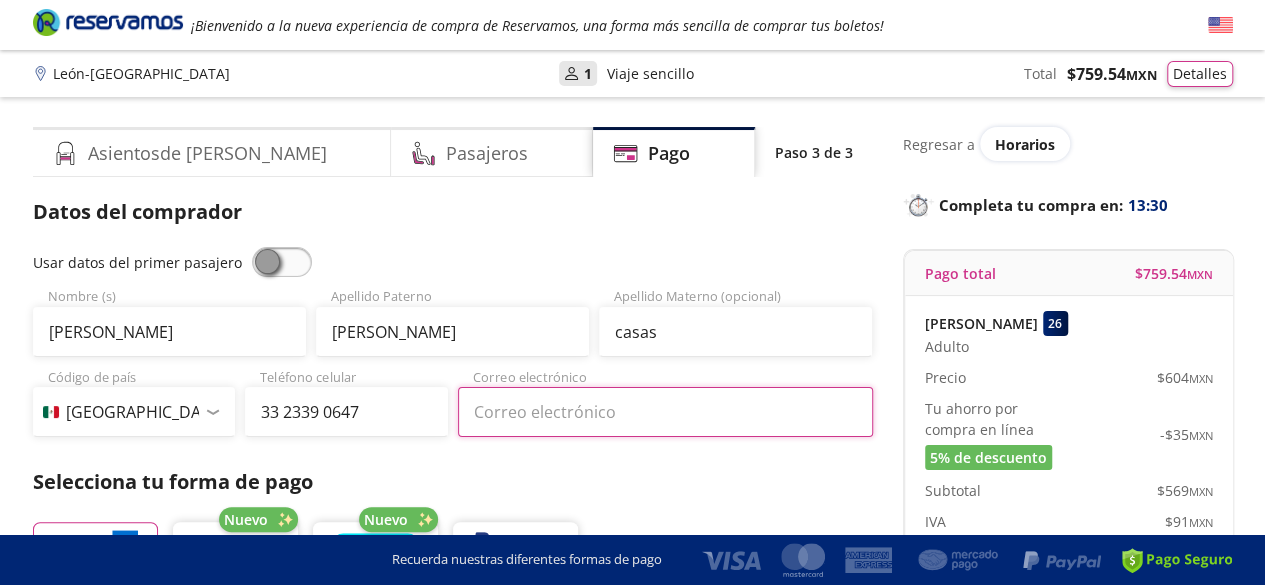 click on "Correo electrónico" at bounding box center [665, 412] 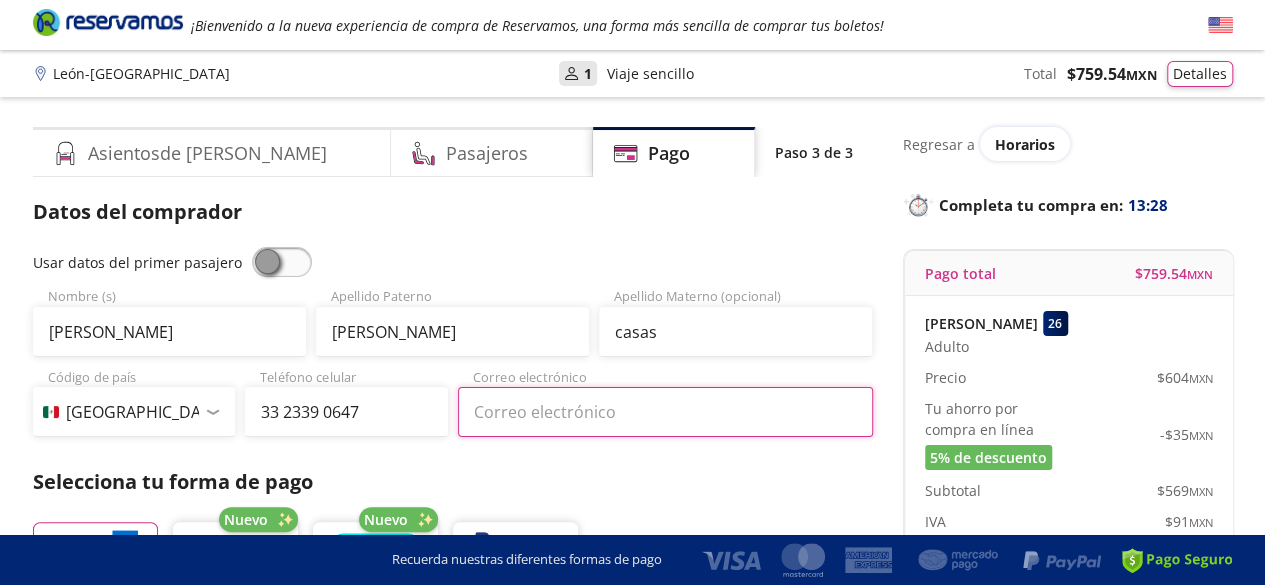 type on "[EMAIL_ADDRESS][DOMAIN_NAME]" 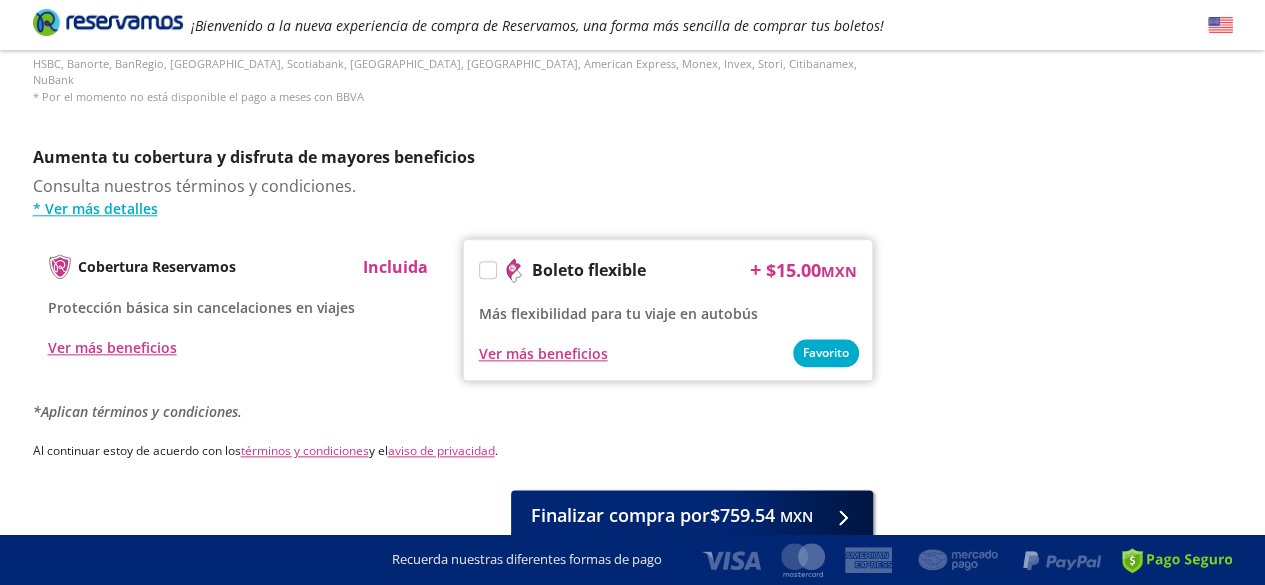 scroll, scrollTop: 938, scrollLeft: 0, axis: vertical 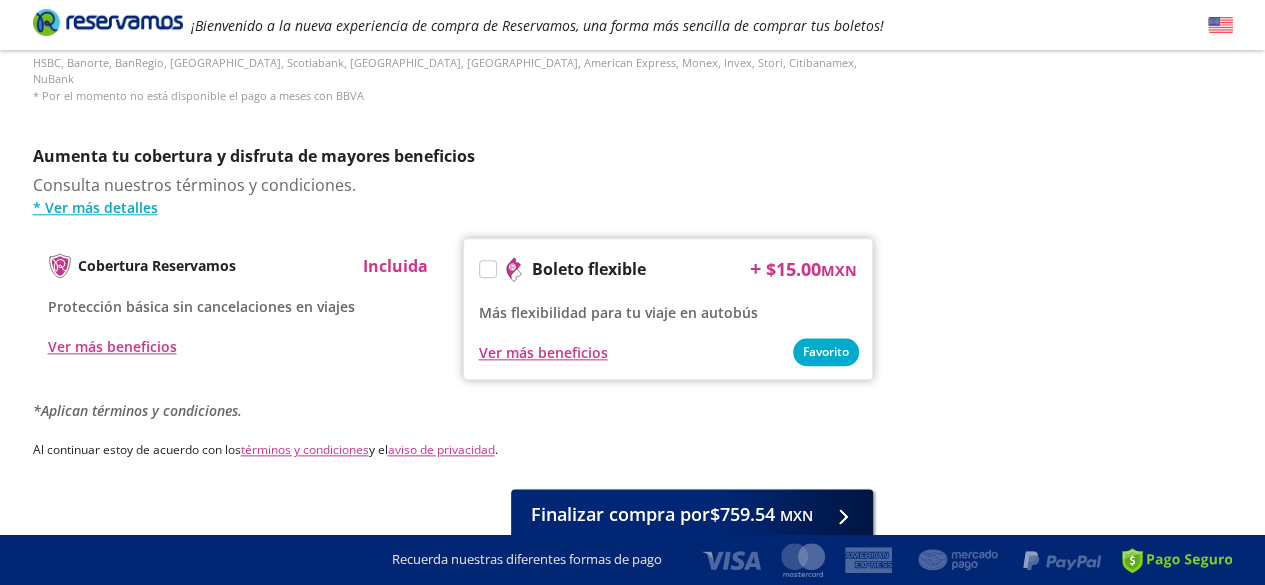 click on "Regresar a Horarios Completa tu compra en : 12:43 Pago total $ 759.54  MXN Claudia Contreras 26 Adulto Precio  $ 604  MXN Tu ahorro por compra en línea  5% de descuento -$ 35  MXN Subtotal  $ 569  MXN IVA  $ 91  MXN Total  $ 660  MXN Tu viaje  $ 660  MXN Cargo por servicio  Esto nos permite seguir trabajando para ofrecerte la mayor cobertura de rutas y brindarte una experiencia de compra segura y garantizada. $ 79  MXN Cobertura Reservamos  Sólo 1 cambio (mínimo con solicitud 6 horas previas a la salida del viaje). Válido con la misma línea que realizaste la compra. $ 20  MXN Adicionales  $ 99  MXN ¿Tienes un código de descuento? Aplicar ¿Te podemos ayudar? Atención a clientes contacto@reservamos.mx" at bounding box center (1068, -136) 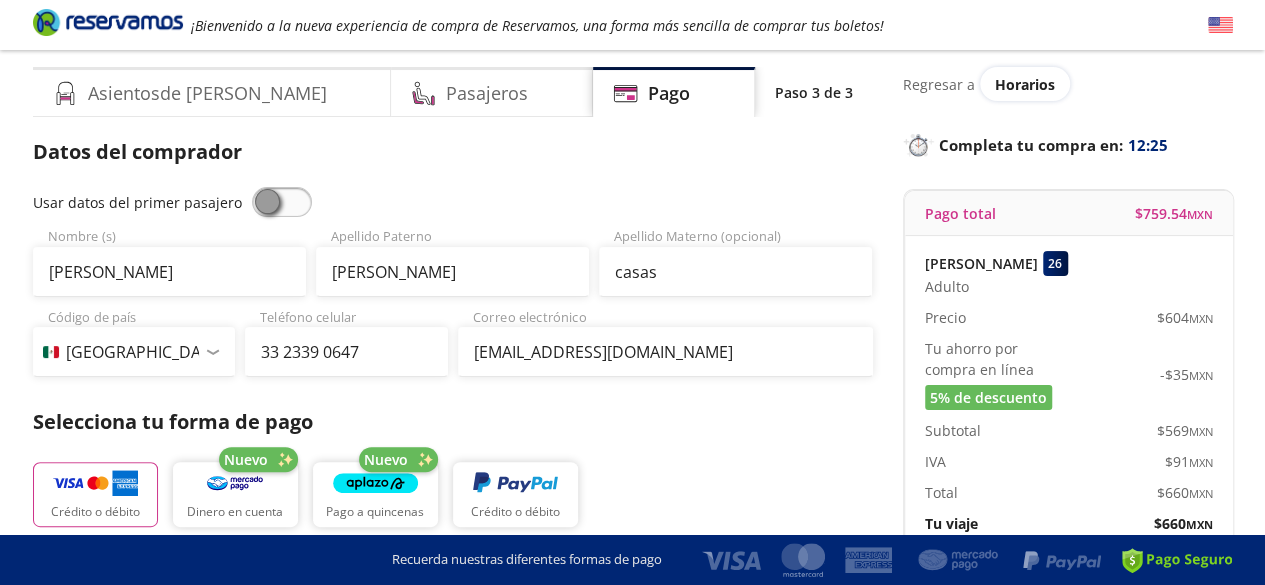 scroll, scrollTop: 0, scrollLeft: 0, axis: both 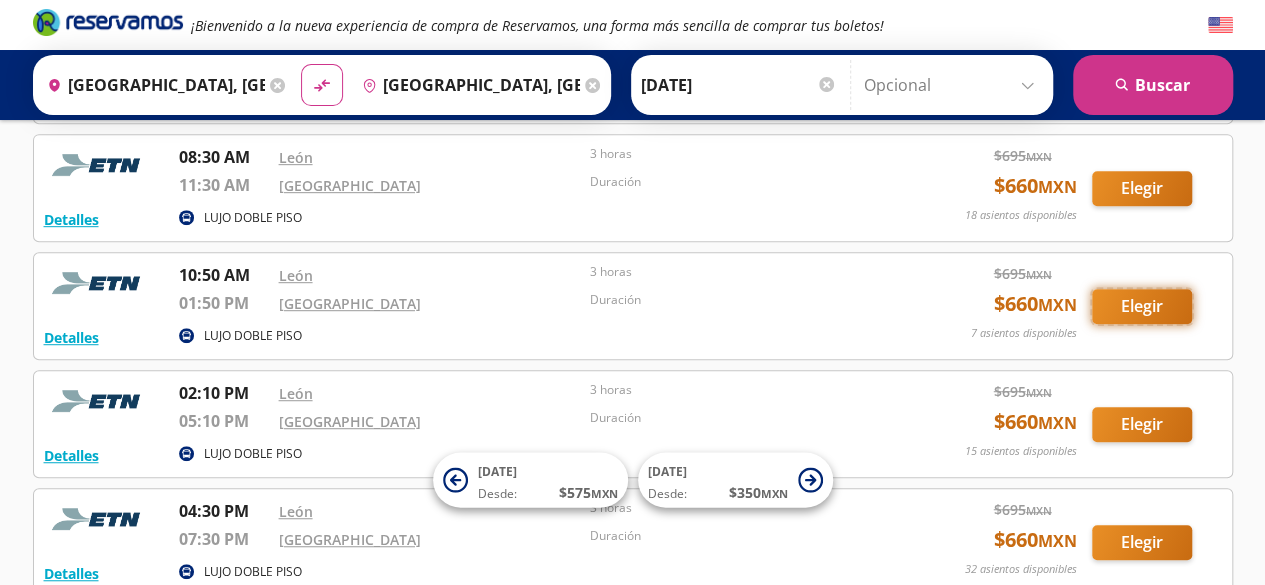 click on "Elegir" at bounding box center (1142, 306) 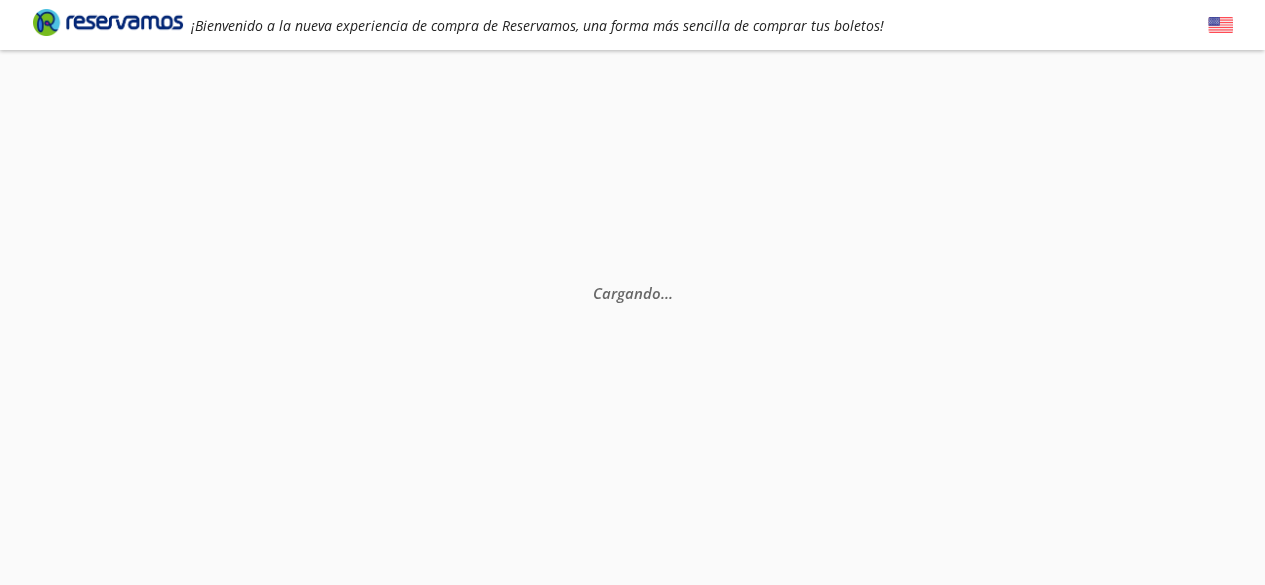 scroll, scrollTop: 0, scrollLeft: 0, axis: both 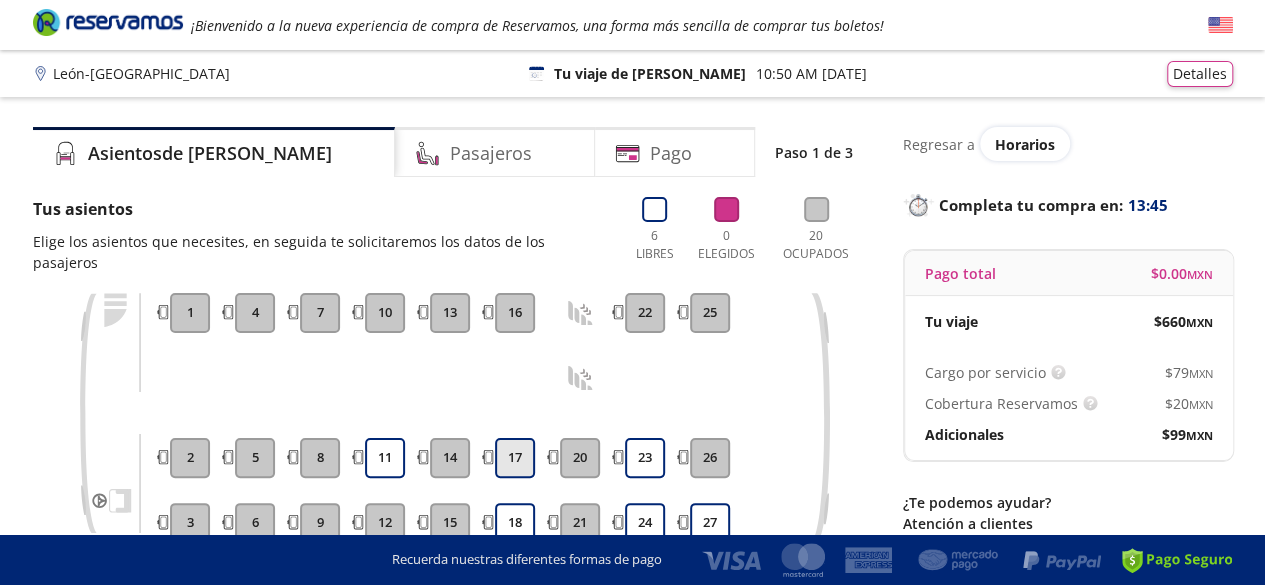 click on "17" at bounding box center (515, 458) 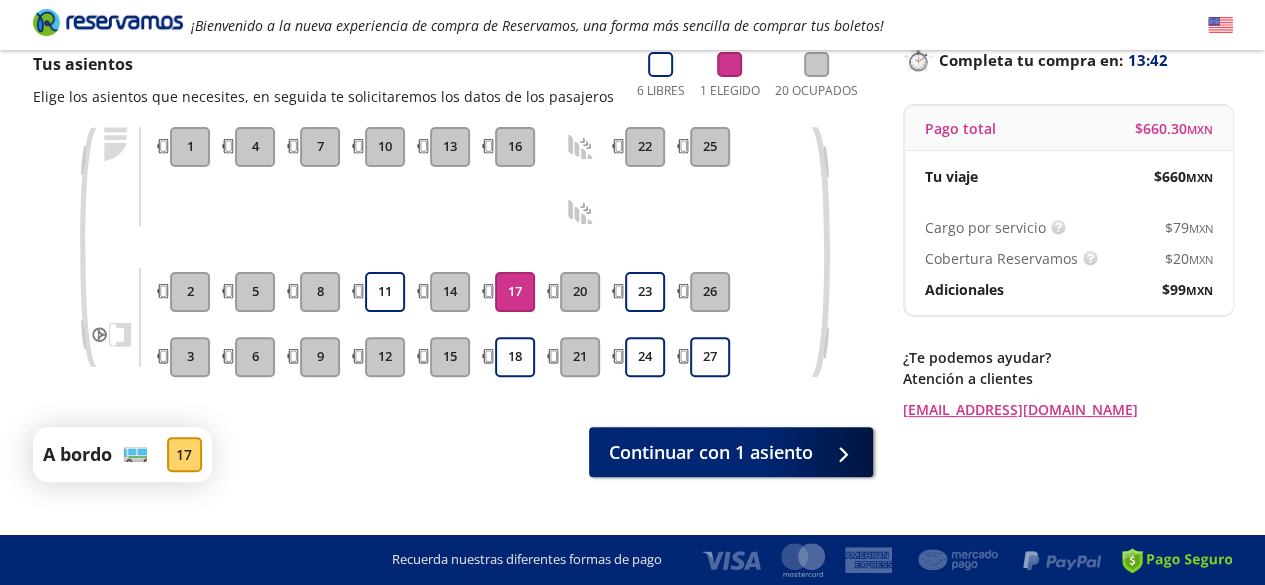 scroll, scrollTop: 156, scrollLeft: 0, axis: vertical 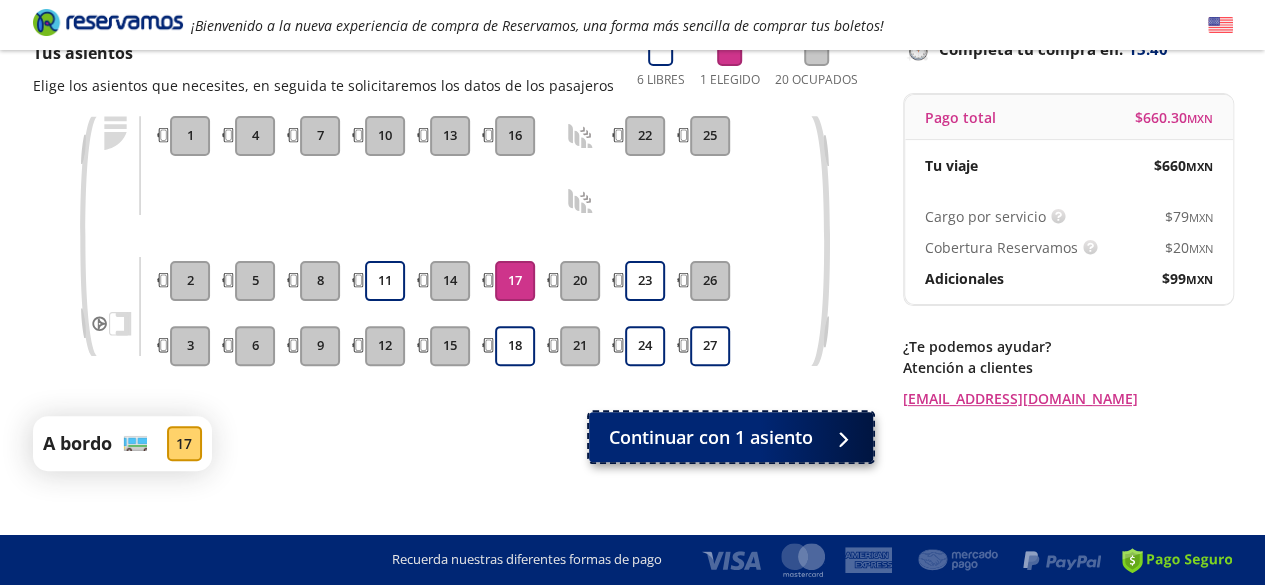 click on "Continuar con 1 asiento" at bounding box center (711, 437) 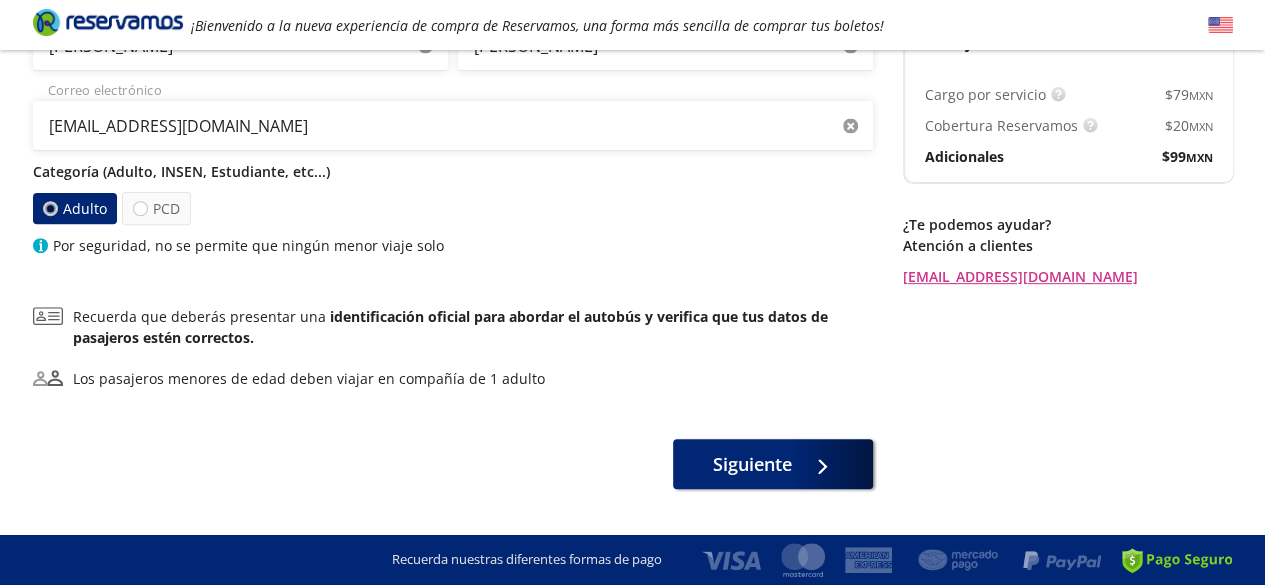 scroll, scrollTop: 321, scrollLeft: 0, axis: vertical 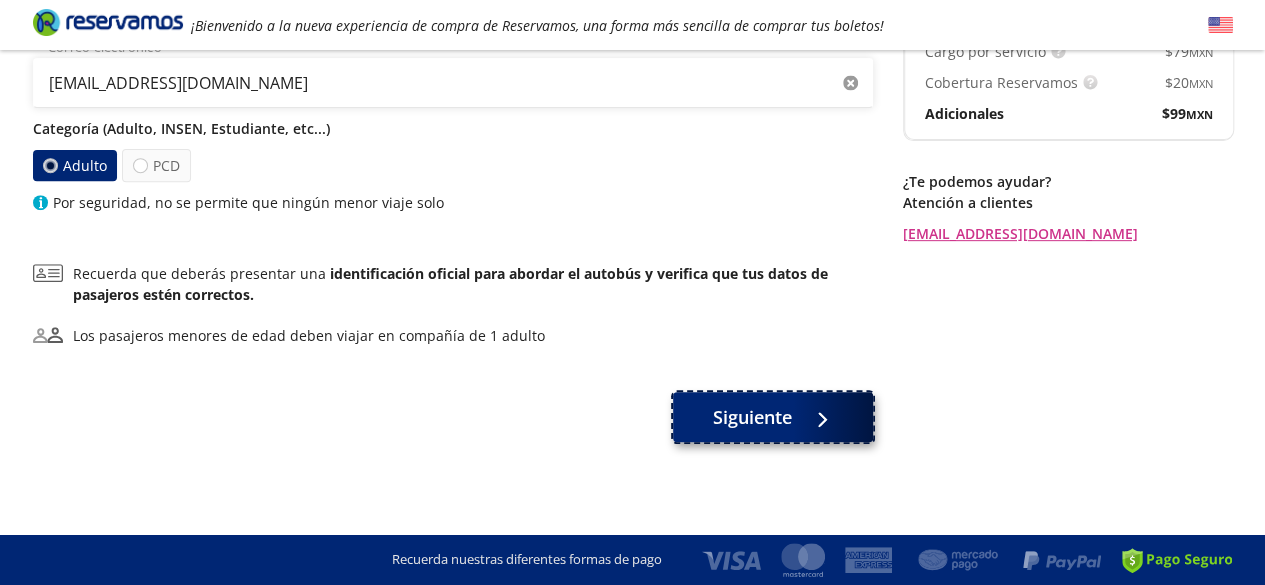 click on "Siguiente" at bounding box center [752, 417] 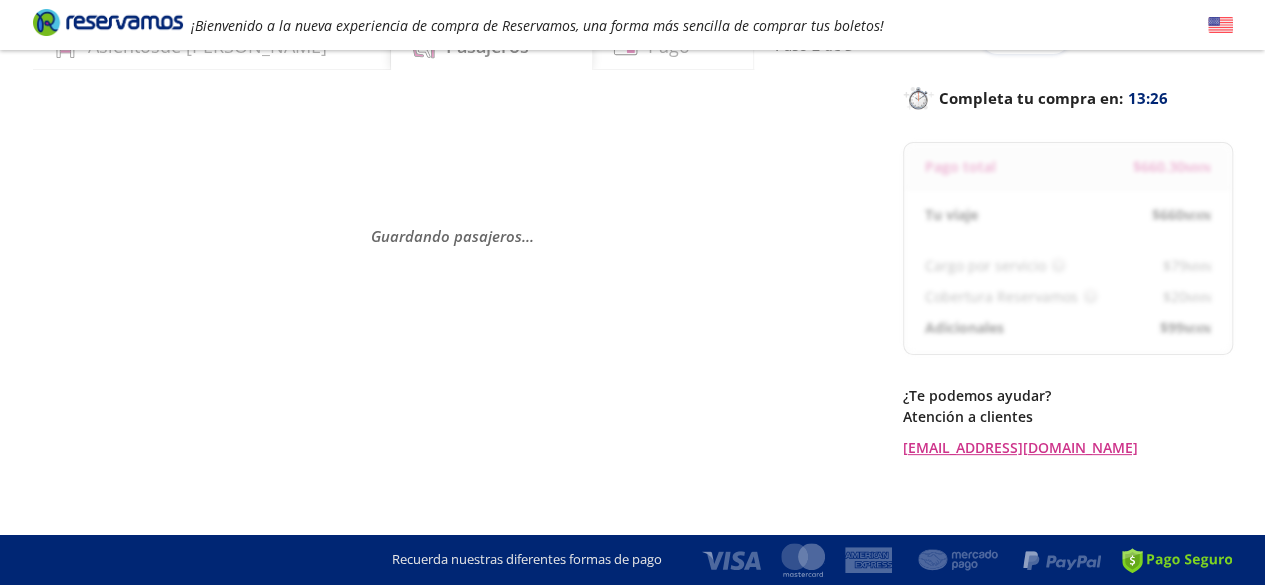 scroll, scrollTop: 118, scrollLeft: 0, axis: vertical 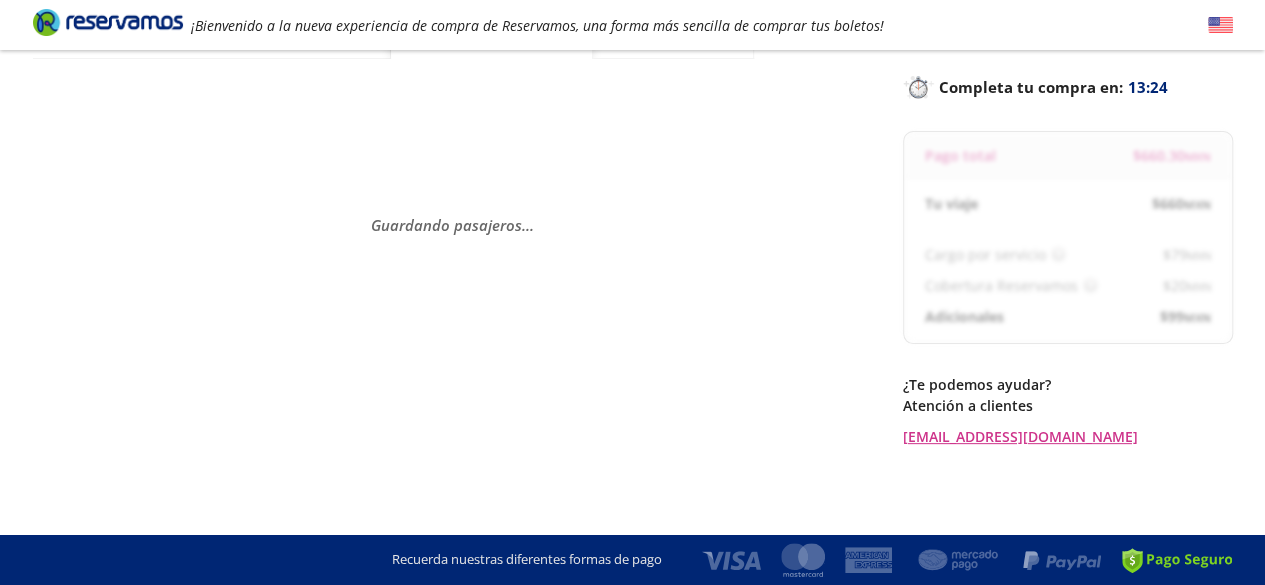 select on "MX" 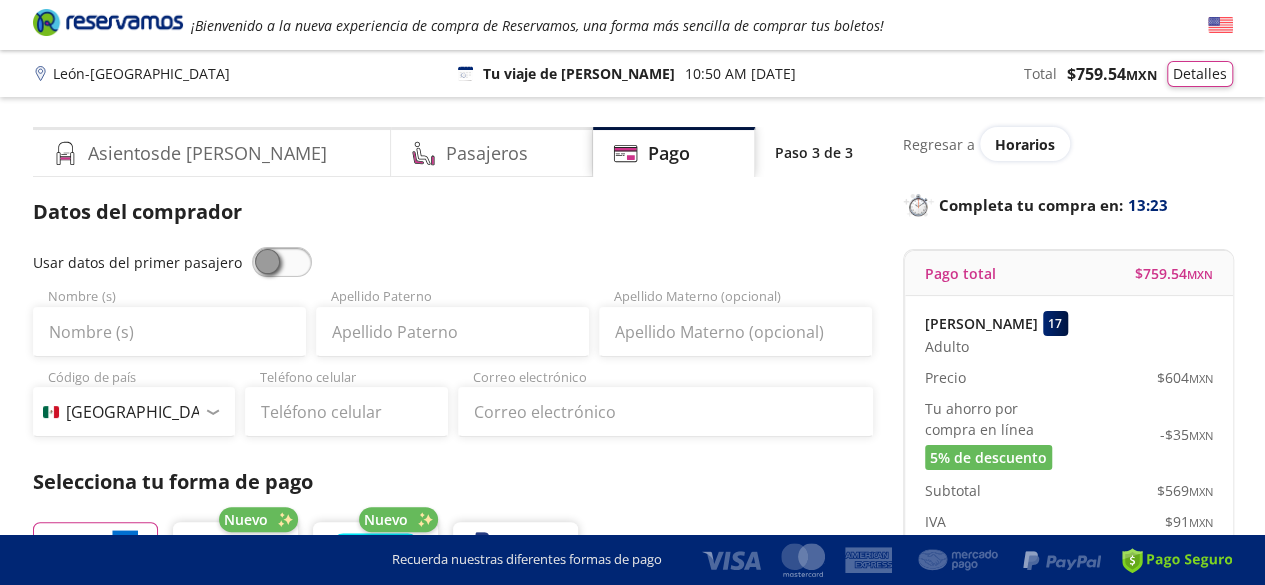 scroll, scrollTop: 16, scrollLeft: 0, axis: vertical 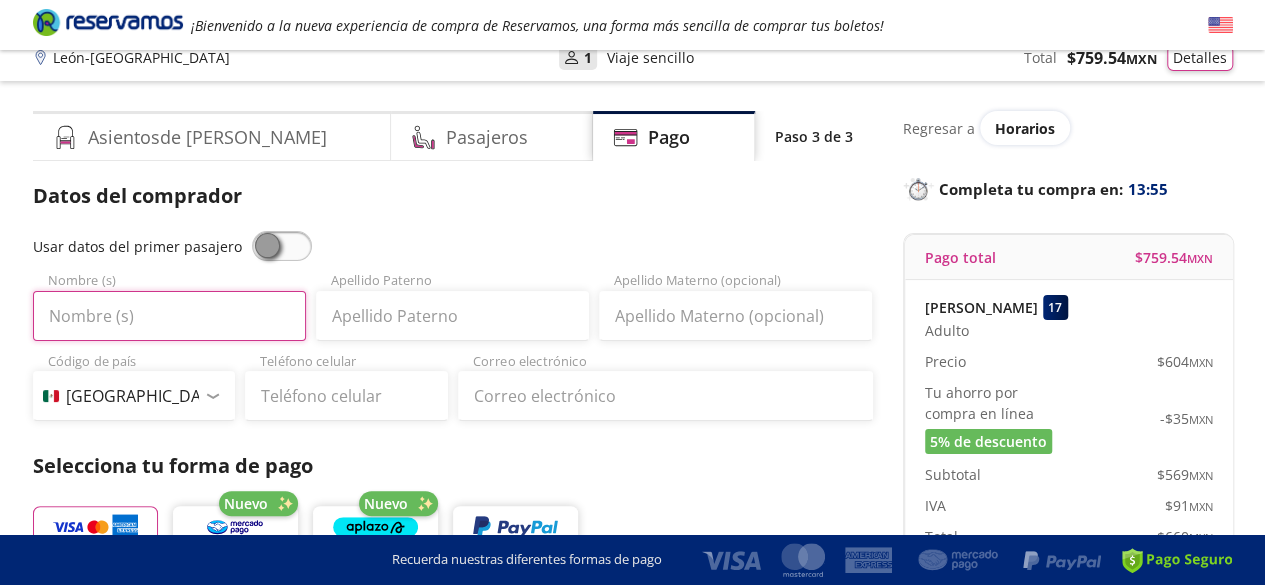 click on "Nombre (s)" at bounding box center (169, 316) 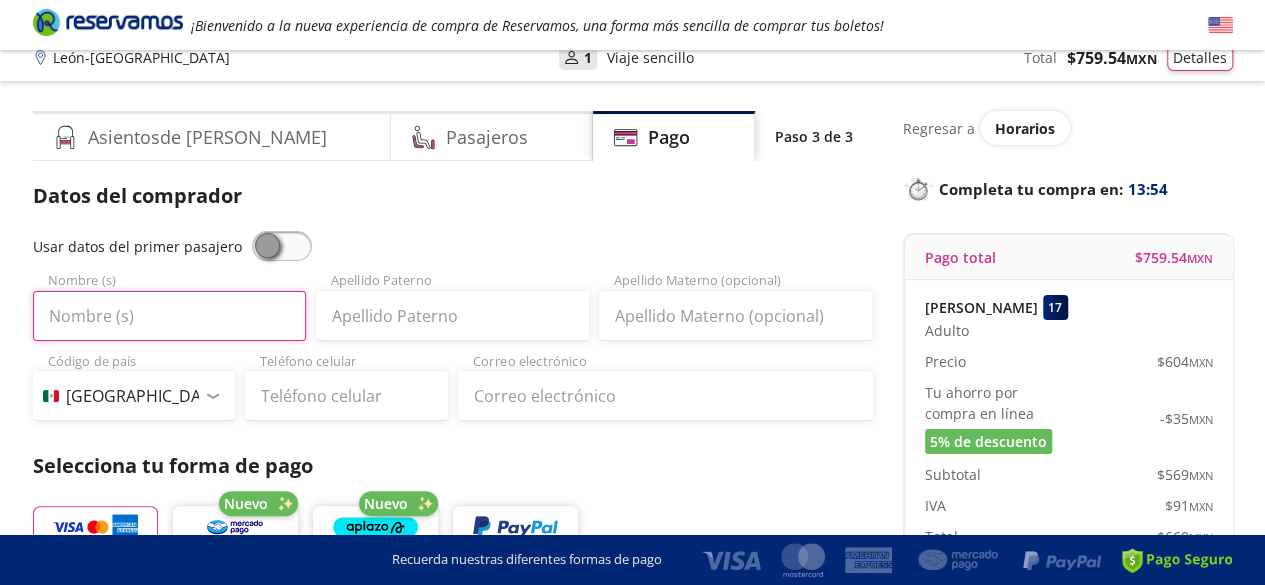 type on "[PERSON_NAME]" 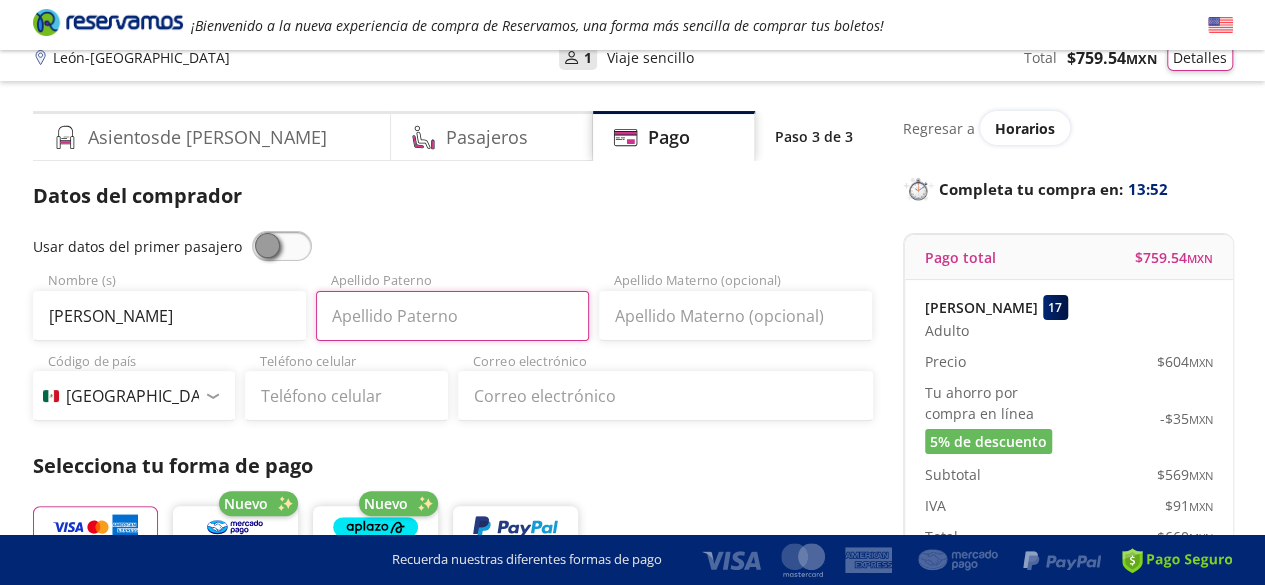 click on "Apellido Paterno" at bounding box center (452, 316) 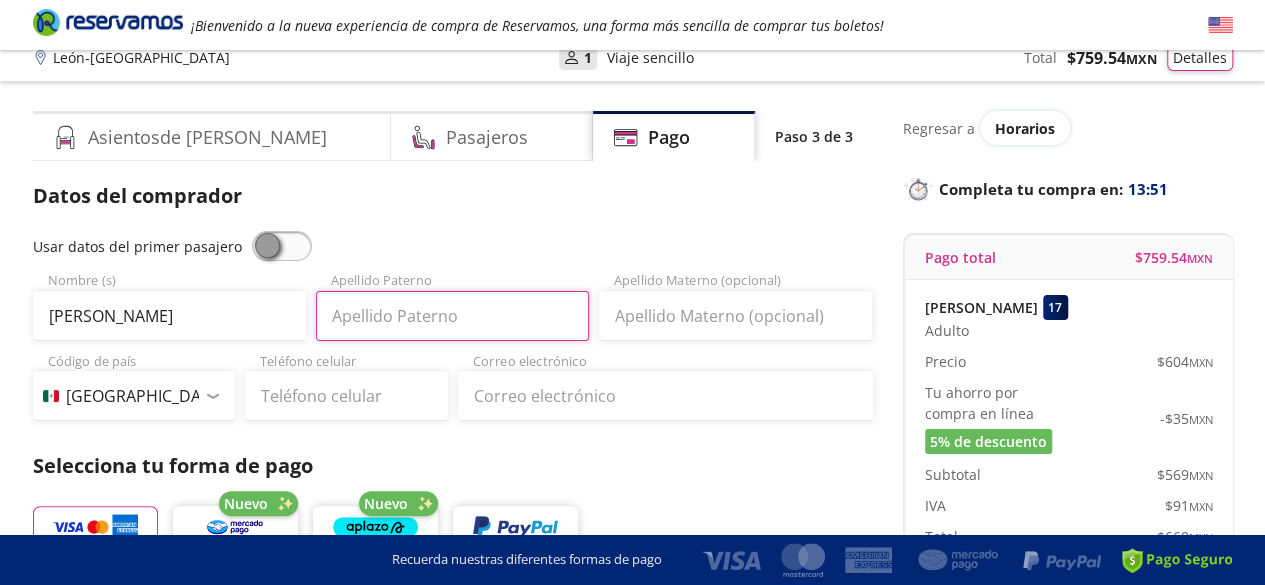 type on "[PERSON_NAME]" 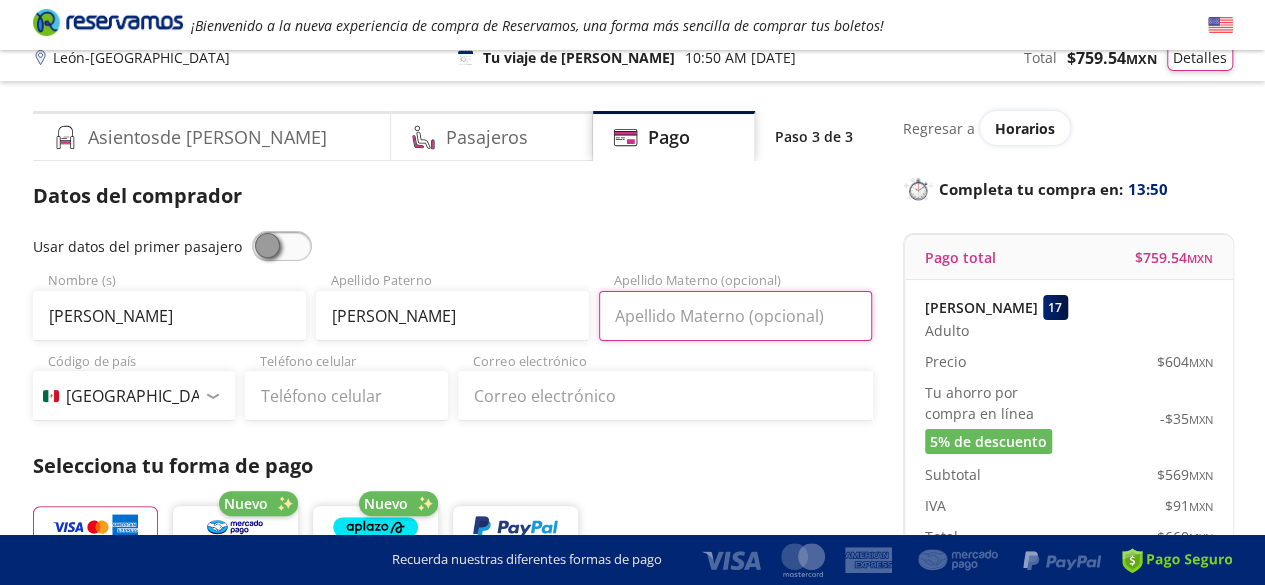 click on "Apellido Materno (opcional)" at bounding box center (735, 316) 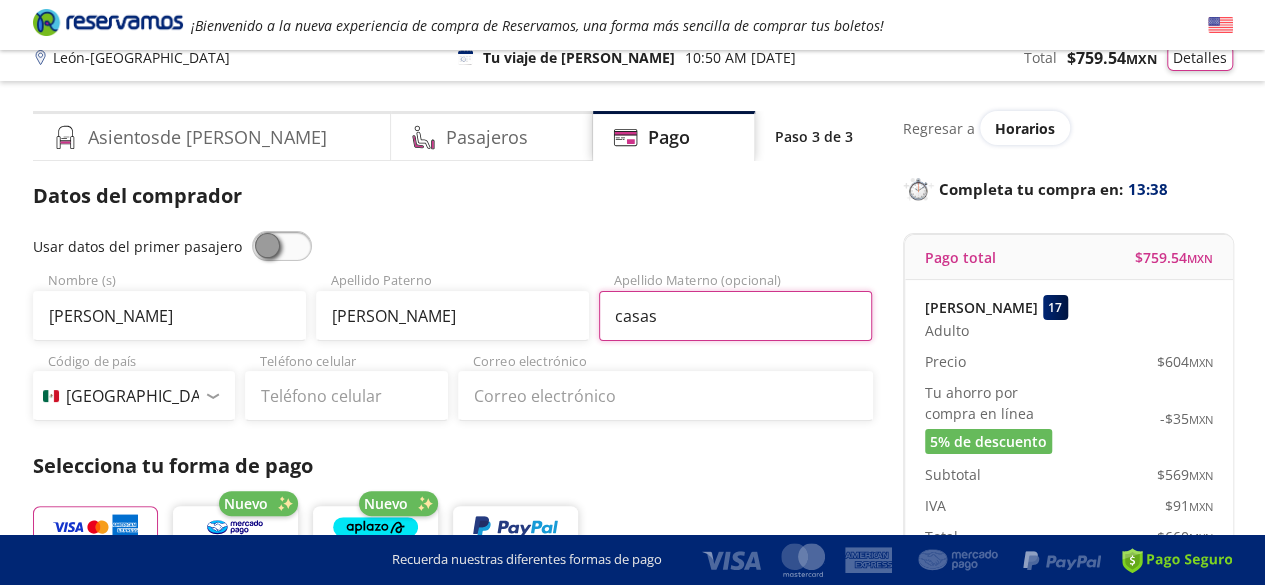 type on "casas" 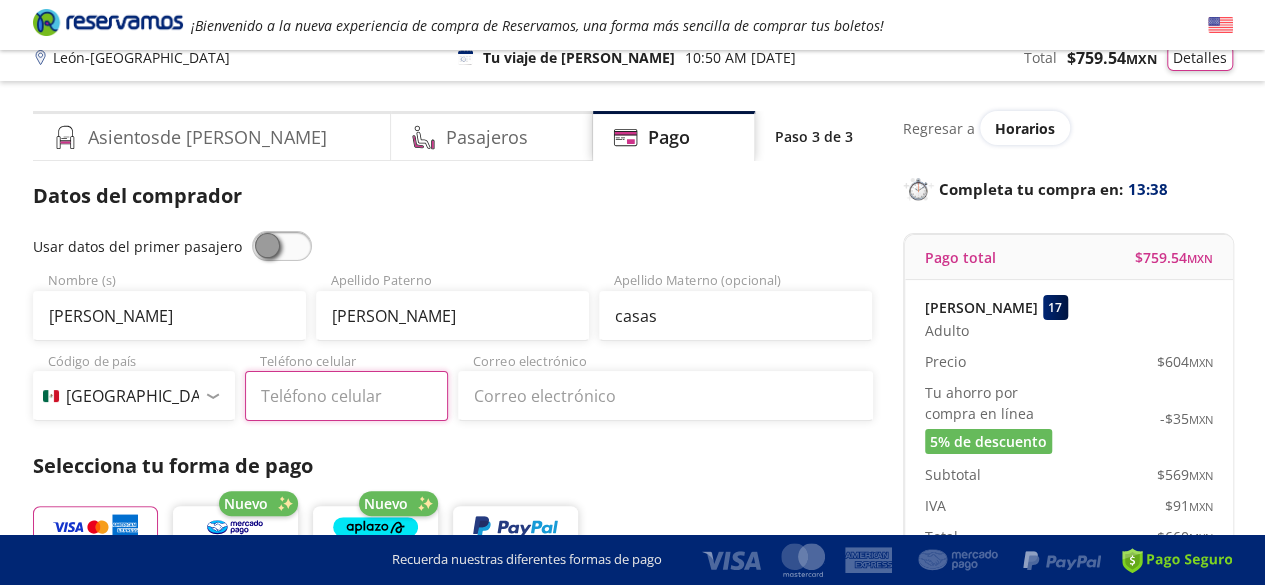 click on "Teléfono celular" at bounding box center (346, 396) 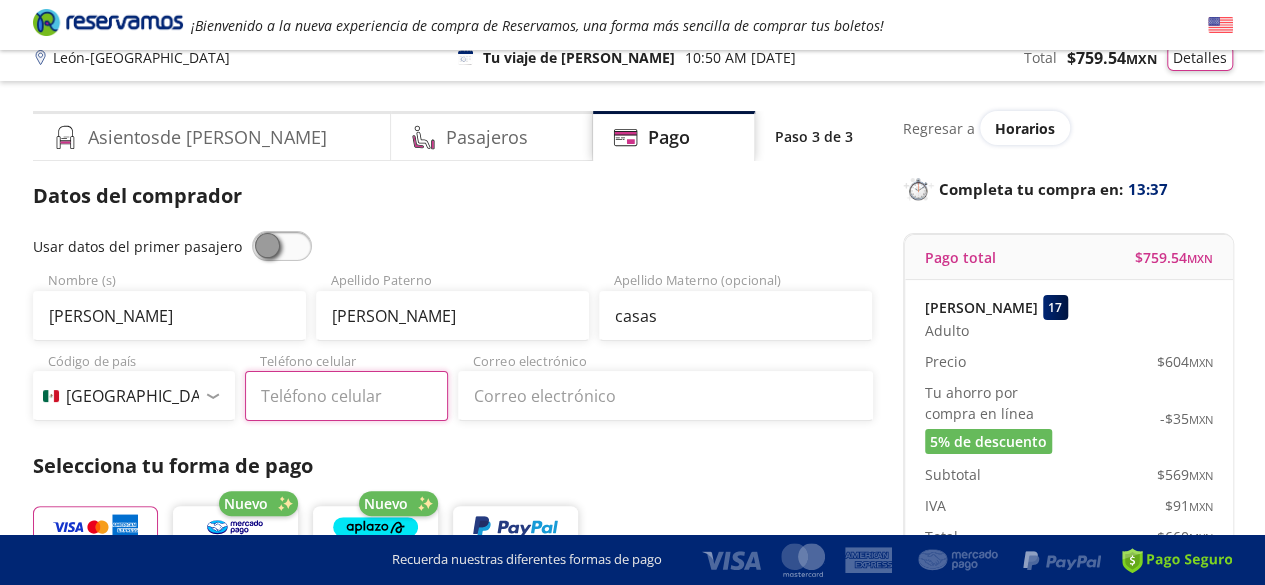 type on "33 2339 0647" 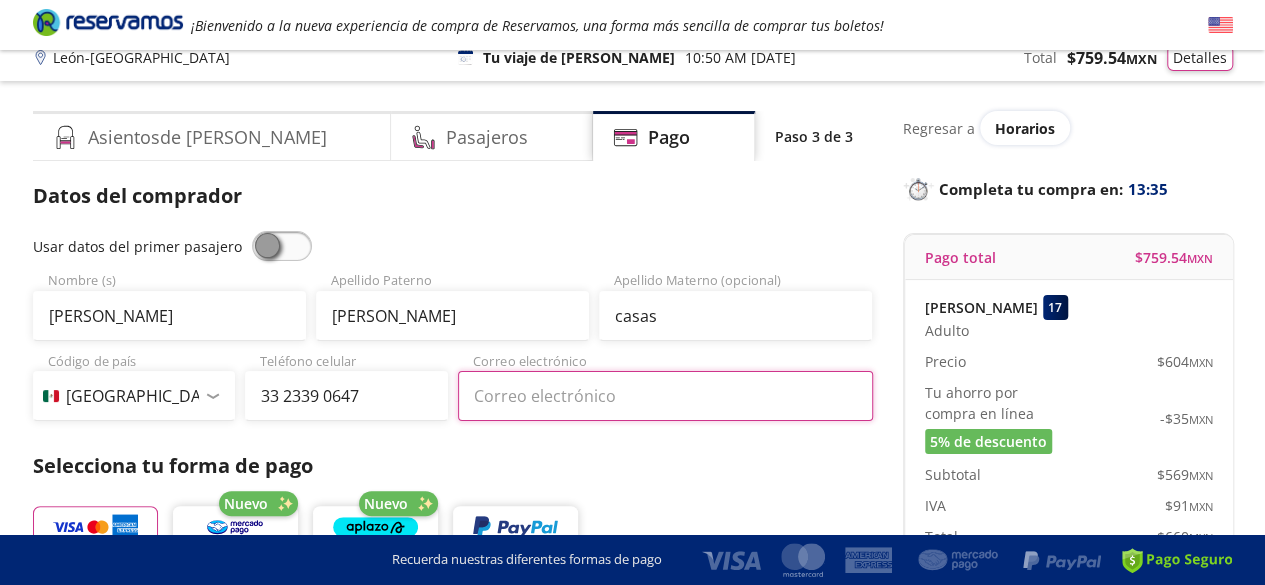 click on "Correo electrónico" at bounding box center [665, 396] 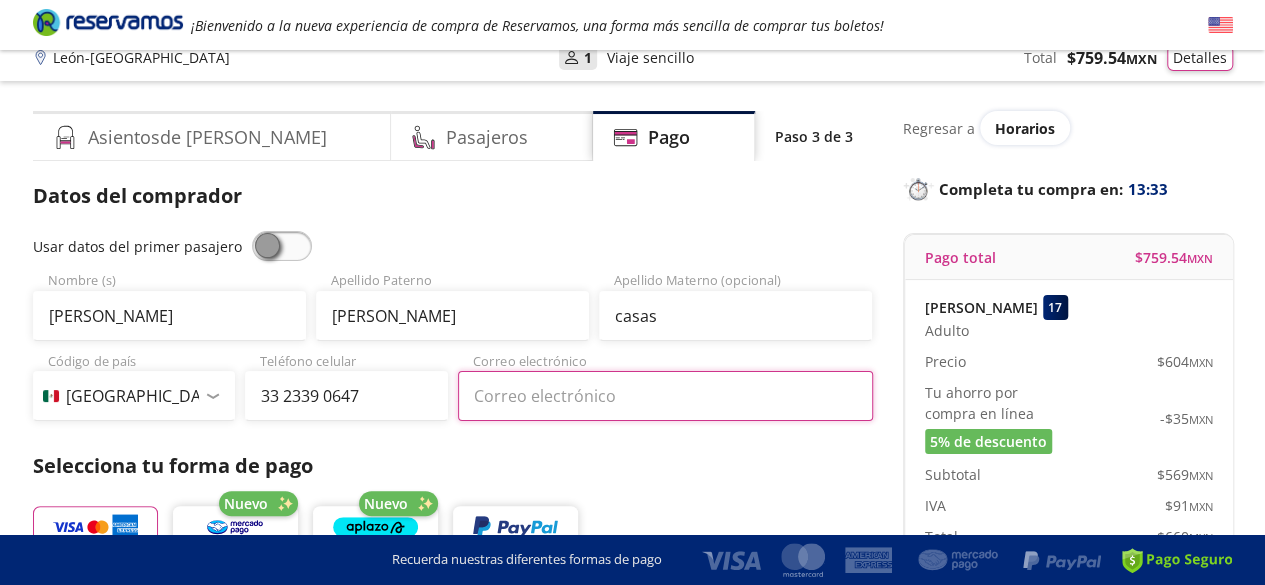 type on "[EMAIL_ADDRESS][DOMAIN_NAME]" 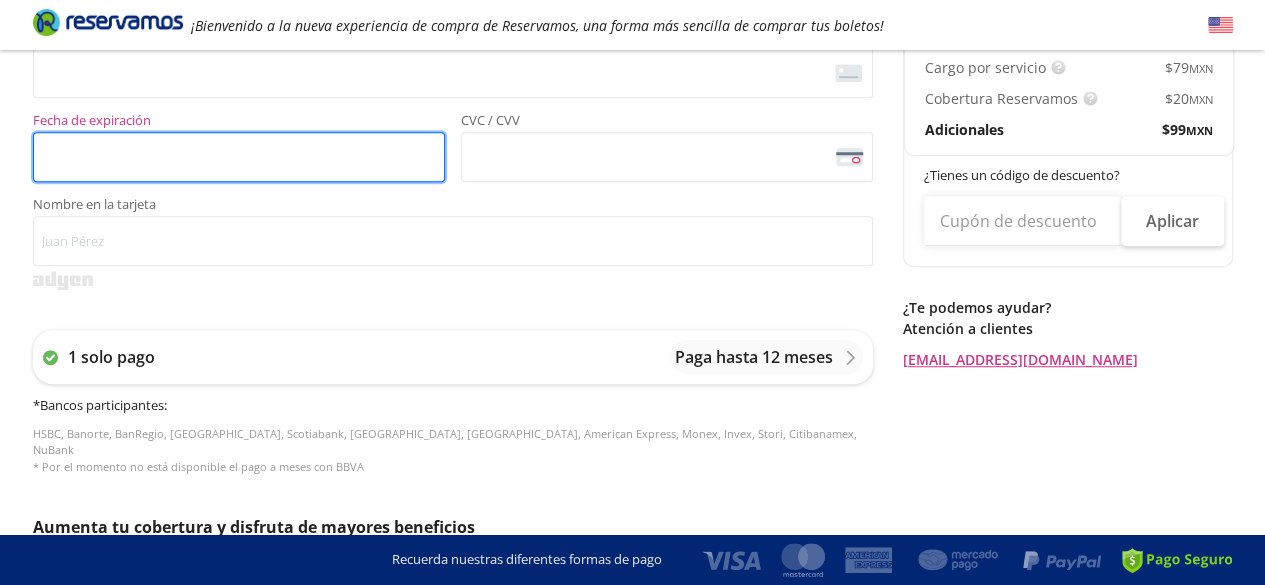 scroll, scrollTop: 566, scrollLeft: 0, axis: vertical 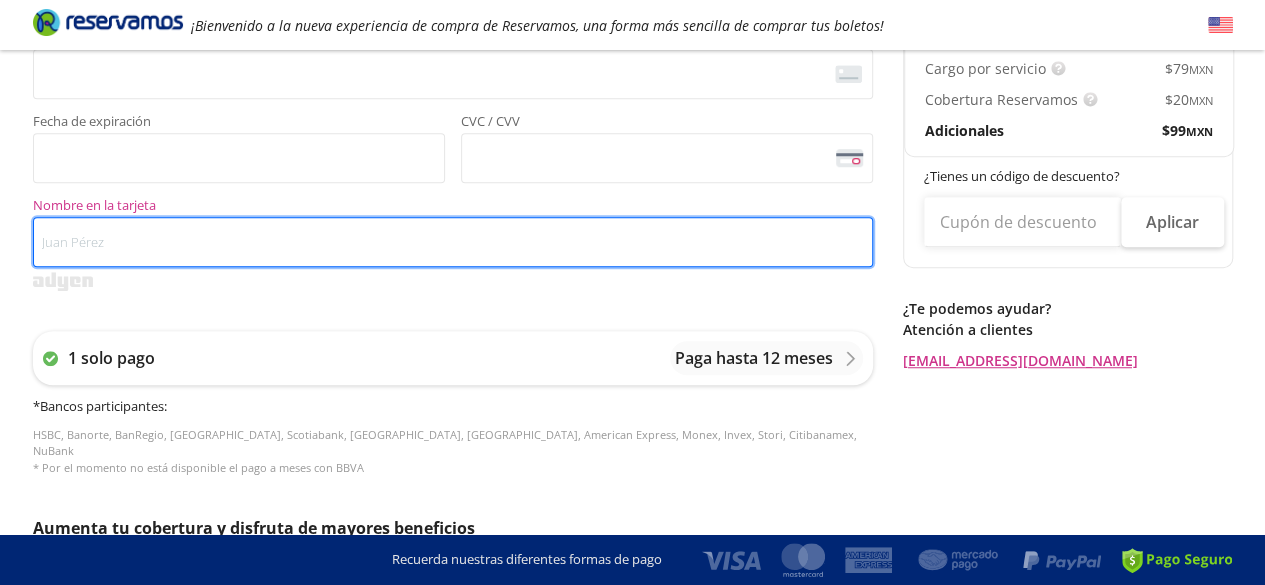 click on "Nombre en la tarjeta" at bounding box center (453, 242) 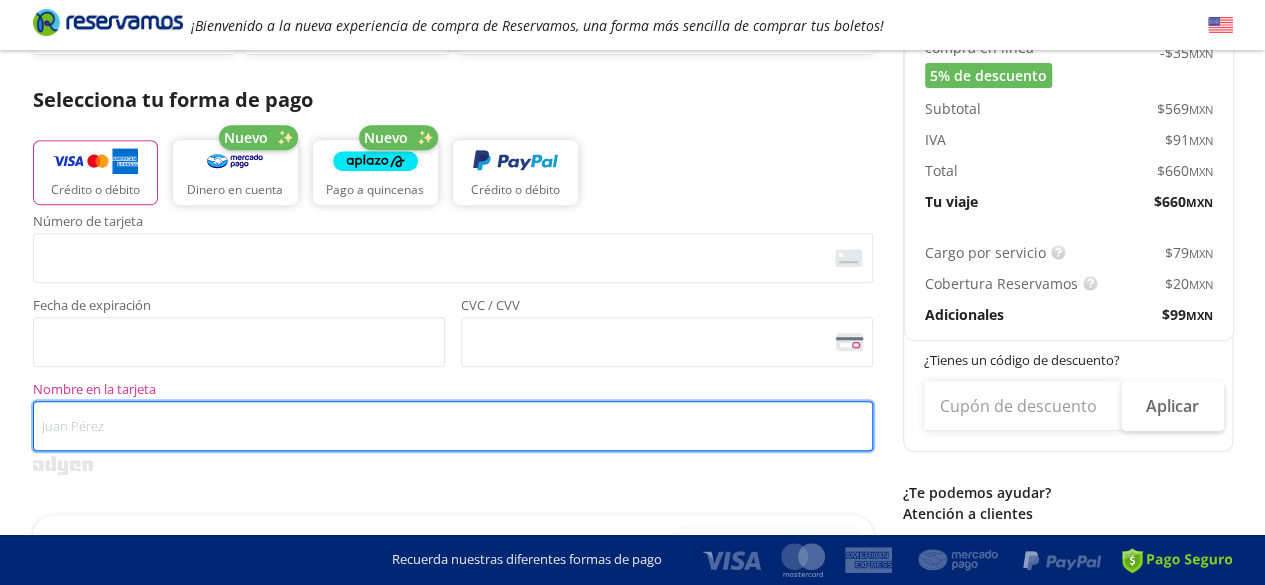 scroll, scrollTop: 456, scrollLeft: 0, axis: vertical 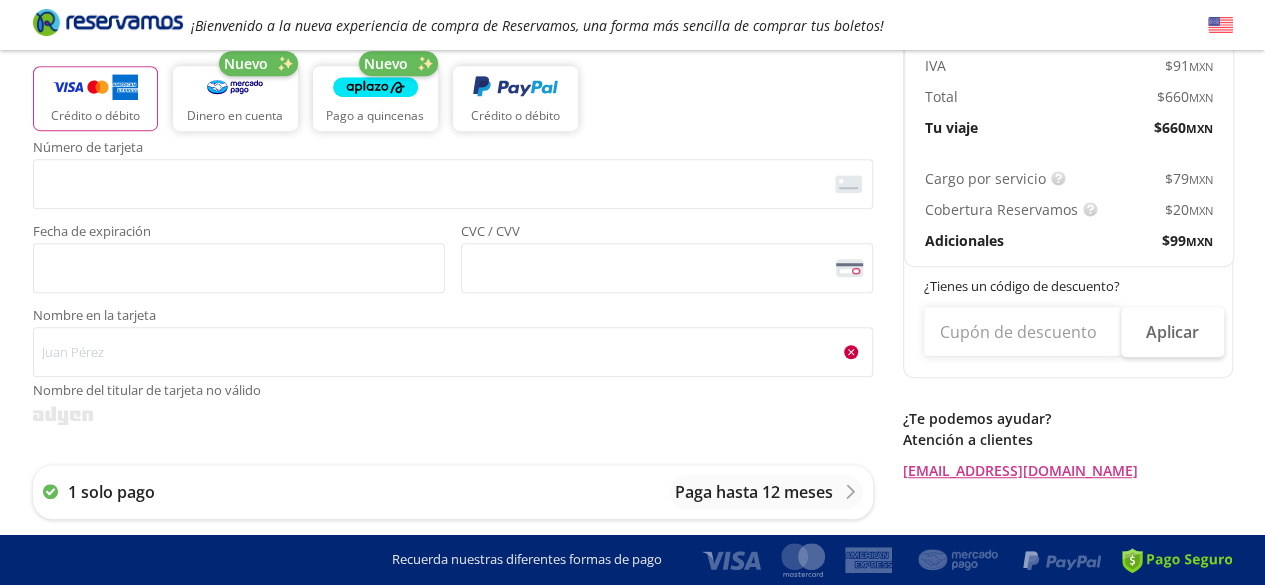 click on "Número de tarjeta <p>Your browser does not support iframes.</p> Fecha de expiración <p>Your browser does not support iframes.</p> CVC / CVV <p>Your browser does not support iframes.</p> Nombre en la tarjeta Nombre del titular de tarjeta no válido" at bounding box center [453, 283] 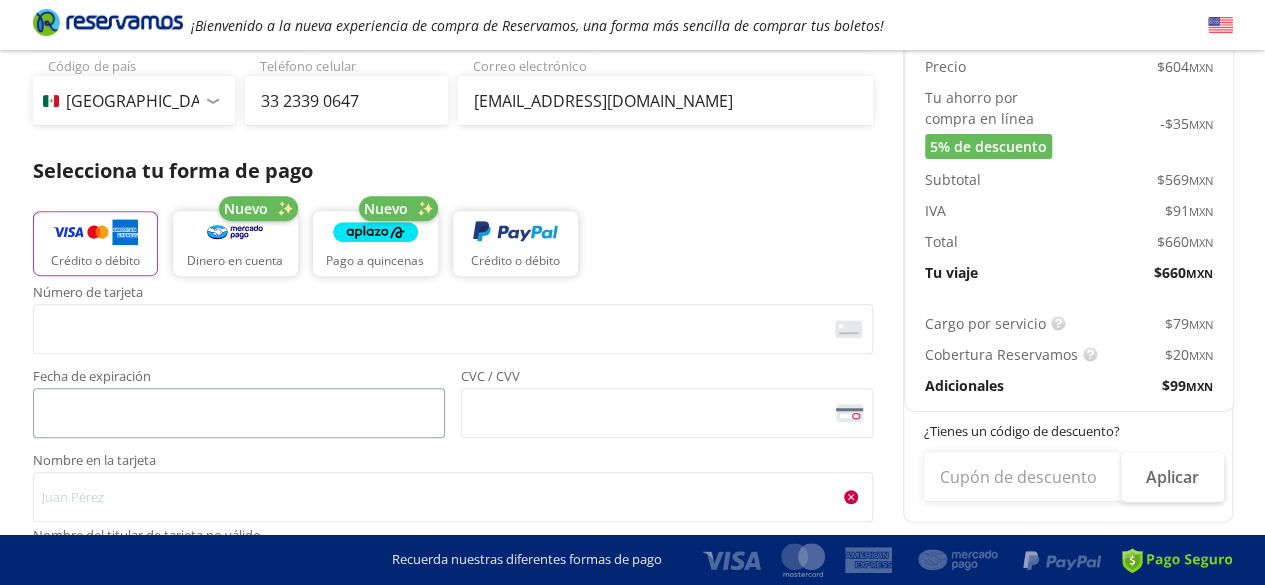scroll, scrollTop: 304, scrollLeft: 0, axis: vertical 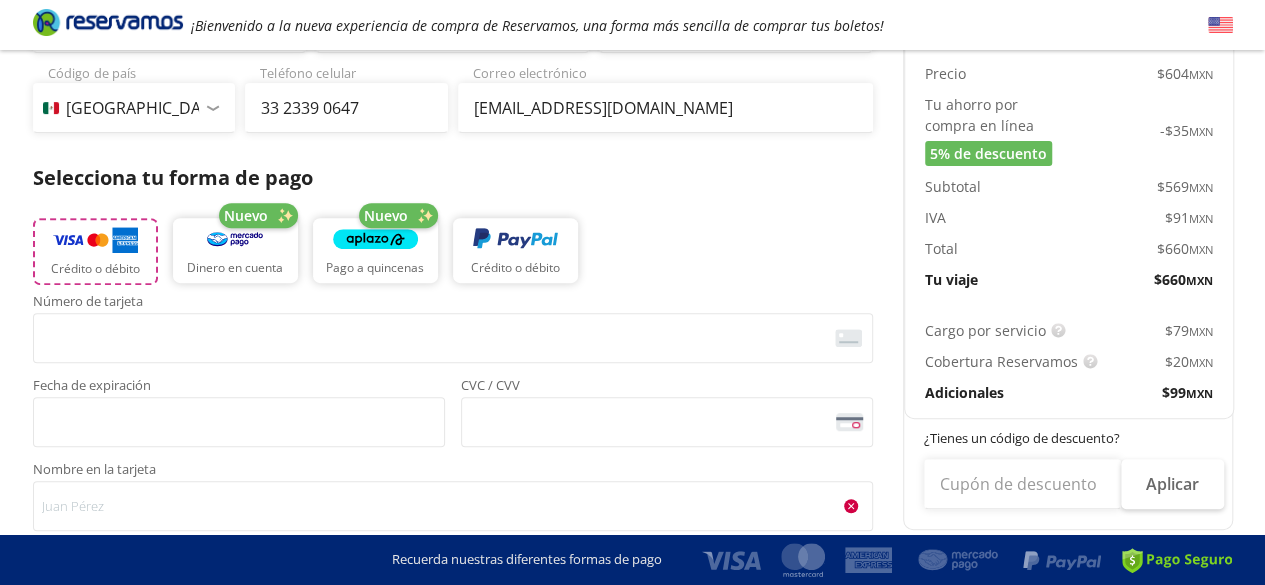 click on "Crédito o débito" at bounding box center (95, 269) 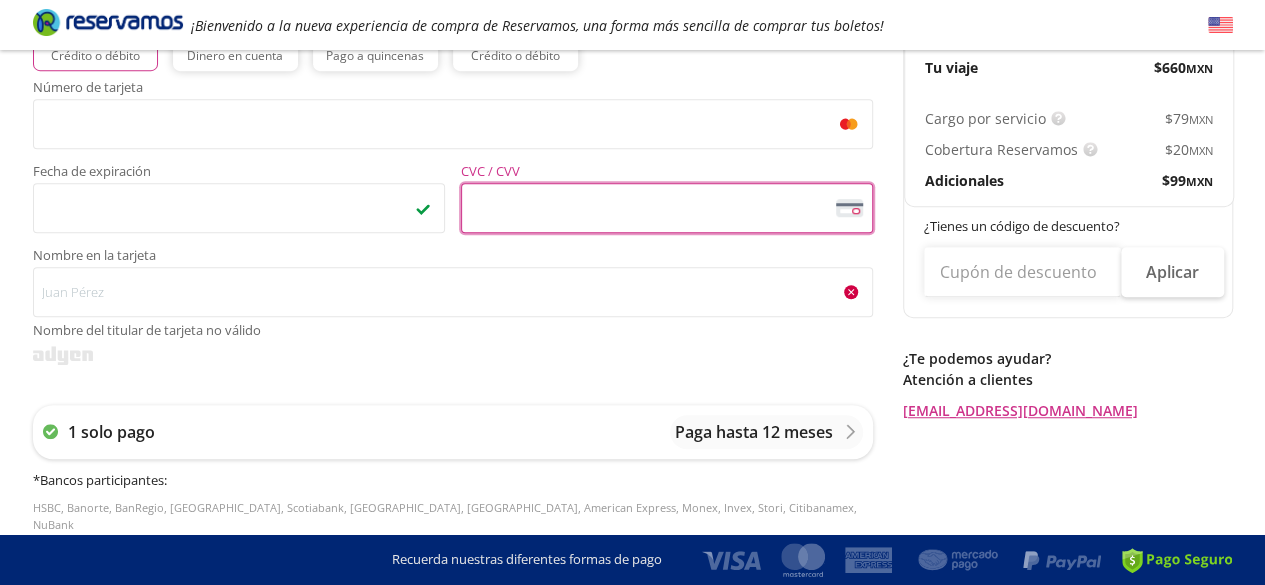 scroll, scrollTop: 516, scrollLeft: 0, axis: vertical 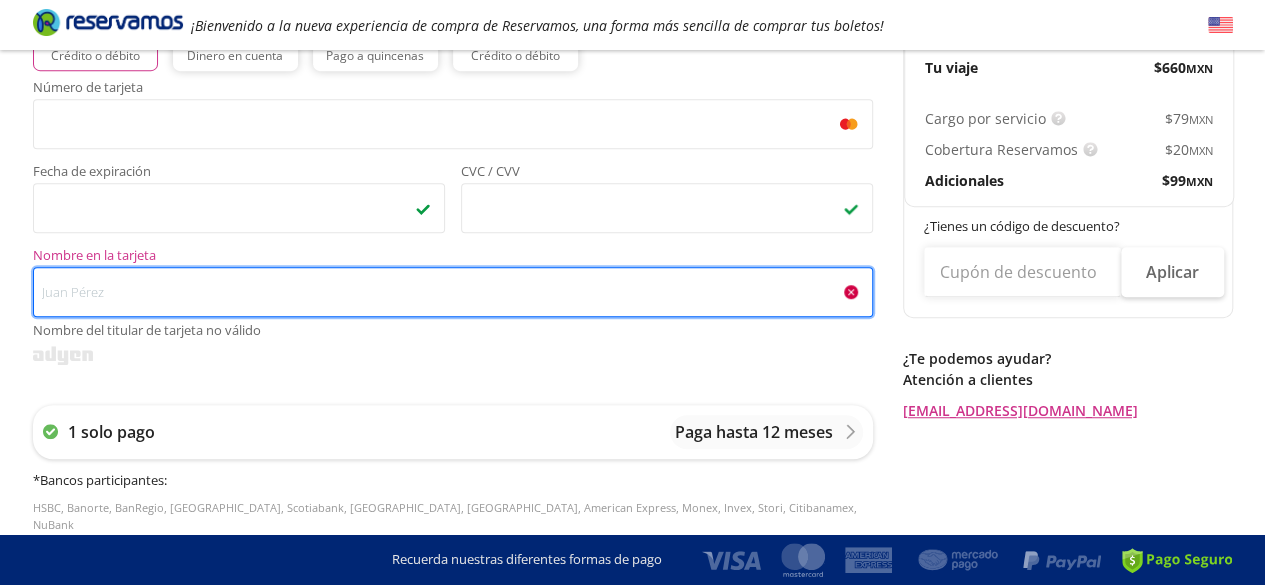 click on "Nombre en la tarjeta Nombre del titular de tarjeta no válido" at bounding box center [453, 292] 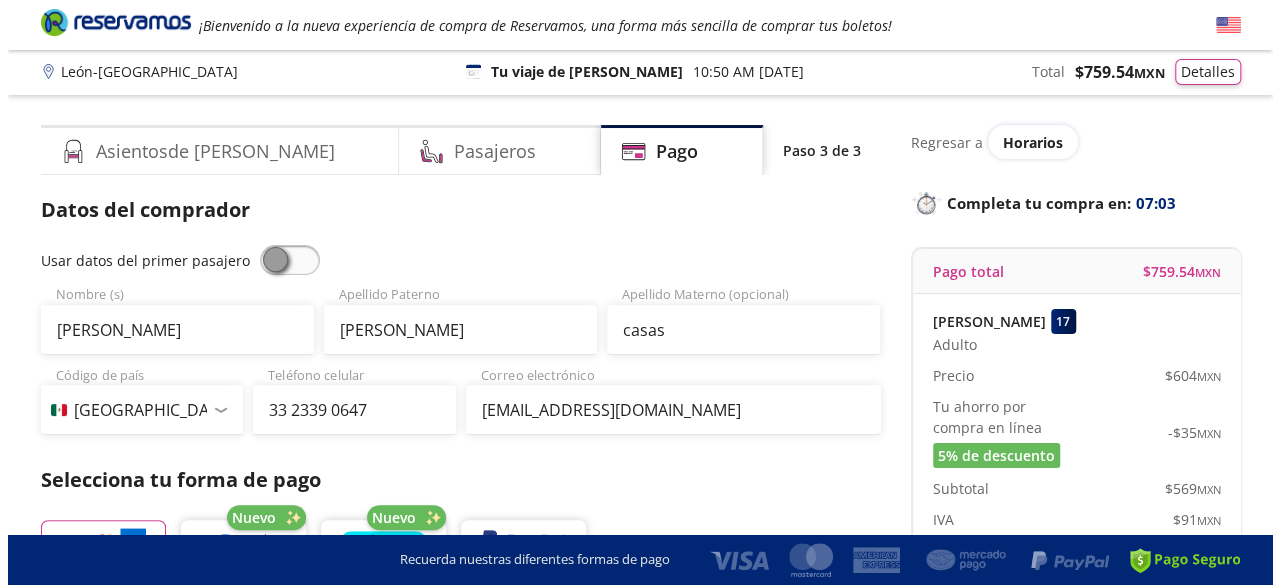 scroll, scrollTop: 0, scrollLeft: 0, axis: both 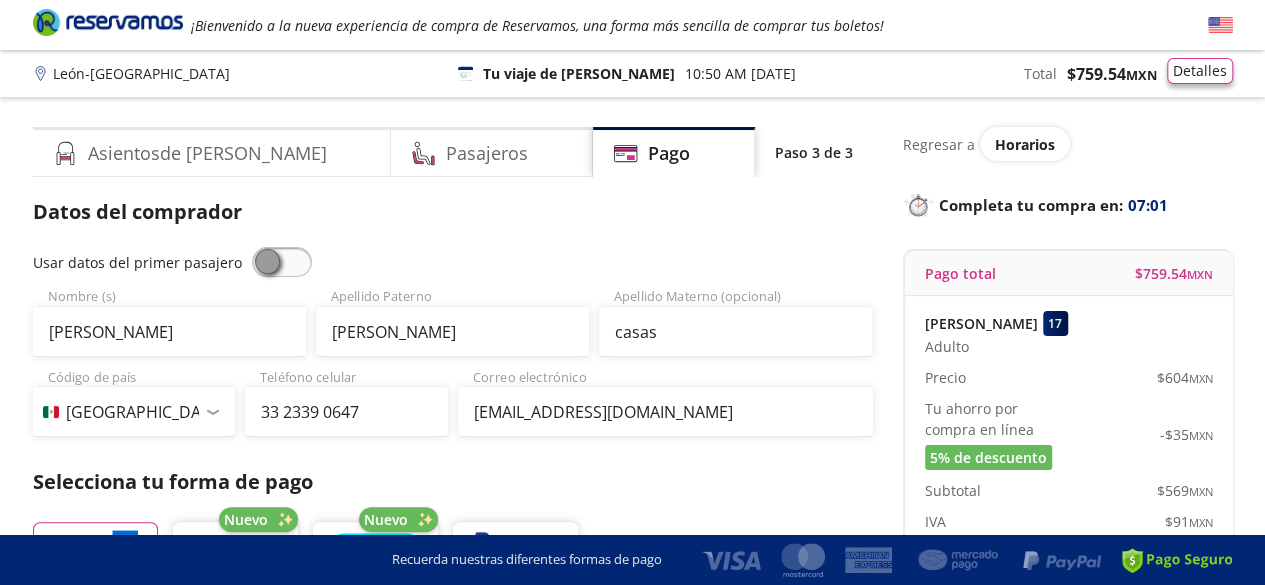 type on "[PERSON_NAME]" 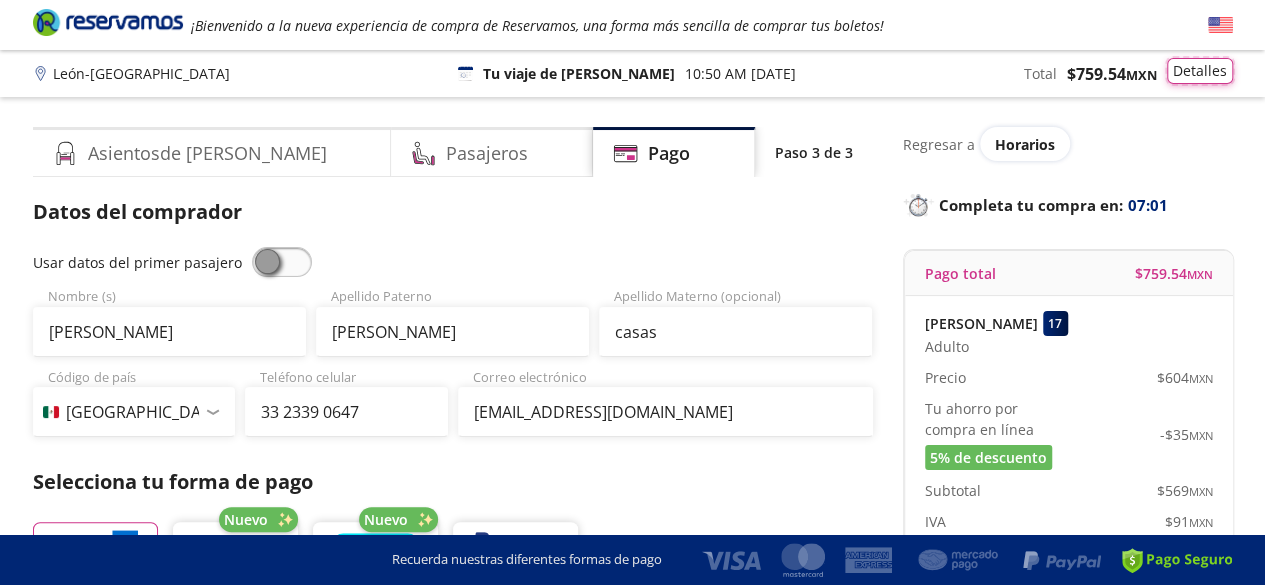 click on "Detalles" at bounding box center (1200, 71) 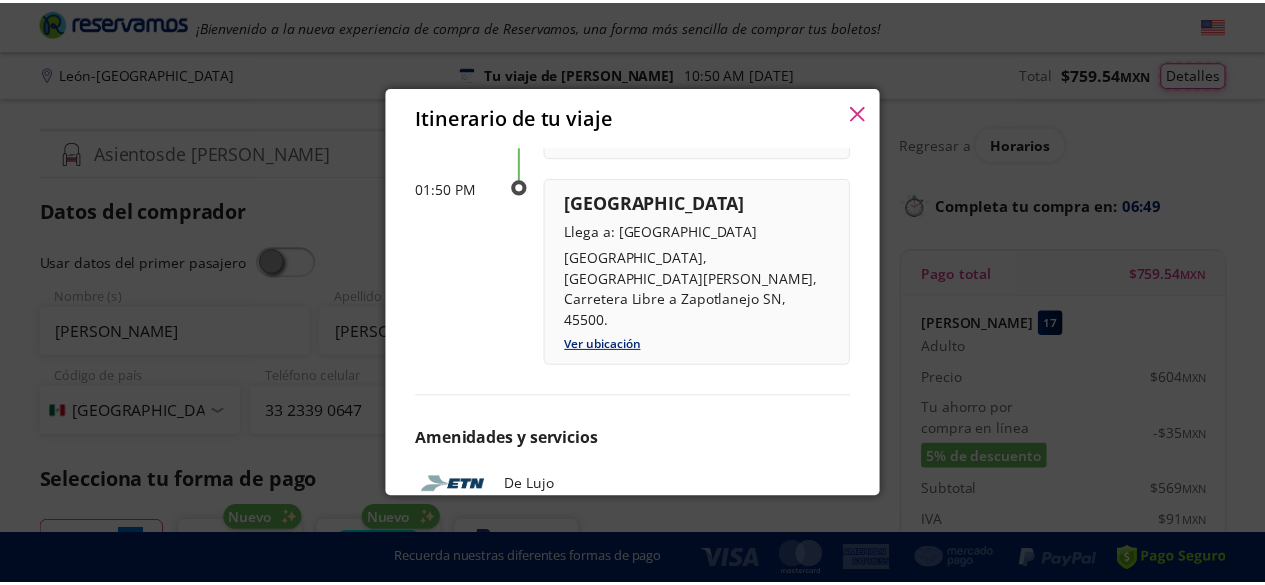 scroll, scrollTop: 316, scrollLeft: 0, axis: vertical 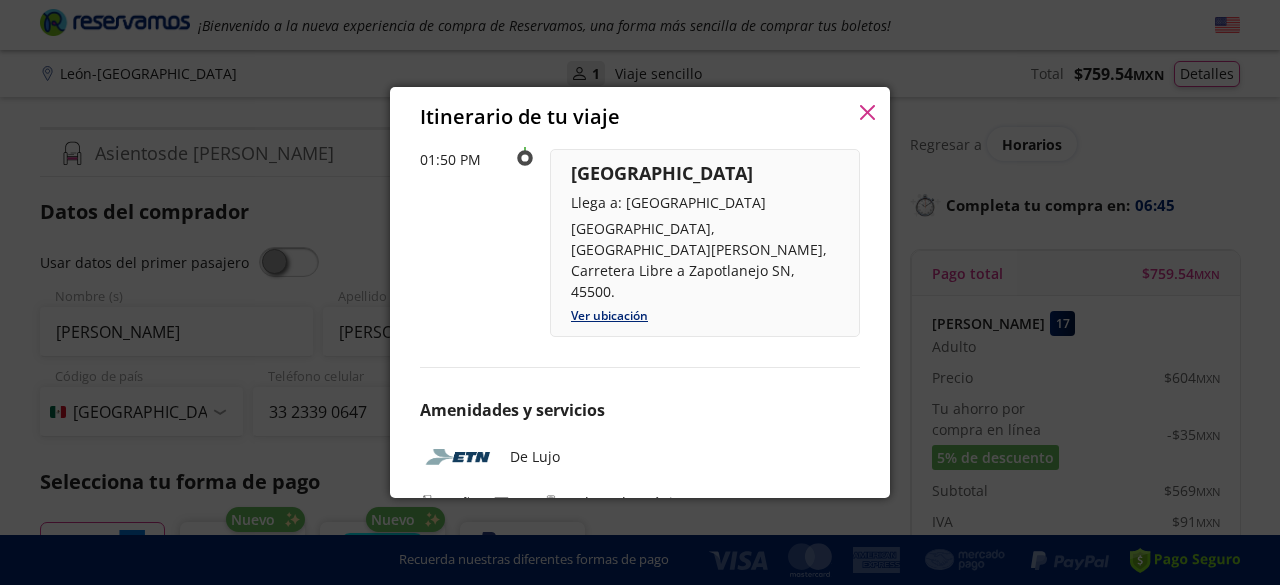 click 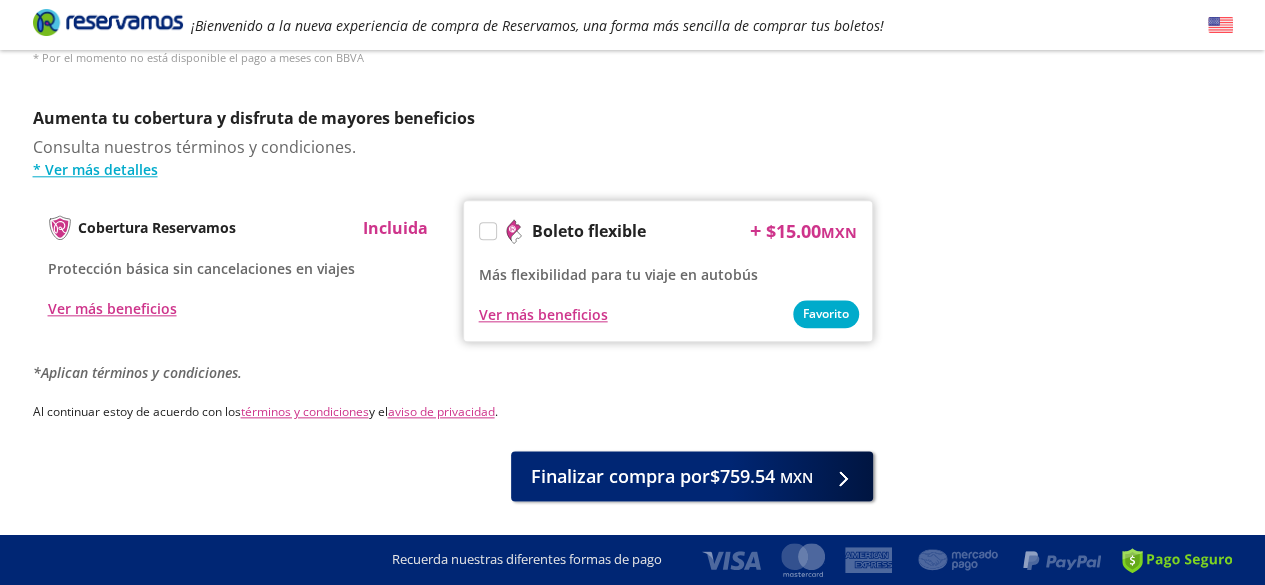 scroll, scrollTop: 1014, scrollLeft: 0, axis: vertical 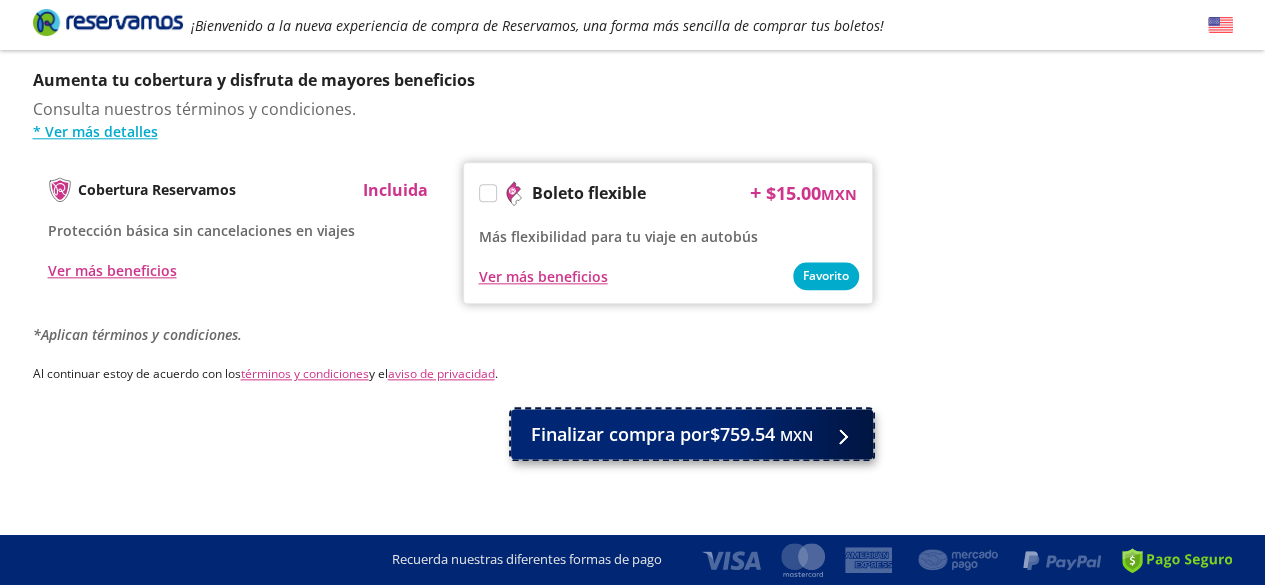 click on "Finalizar compra por  $759.54   MXN" at bounding box center [672, 434] 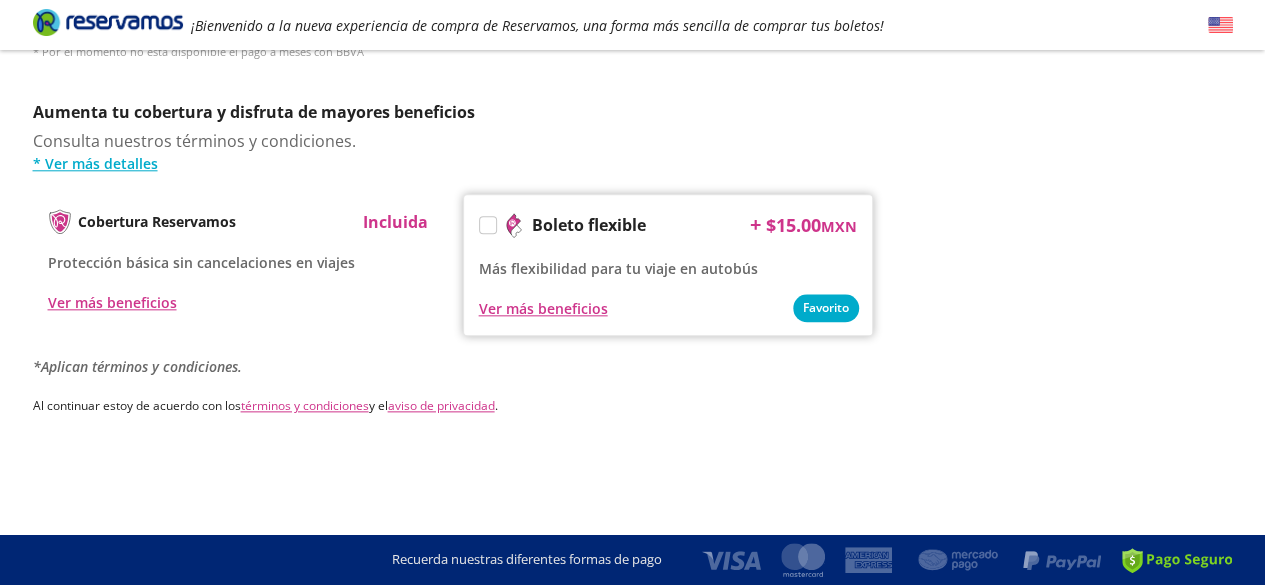 scroll, scrollTop: 0, scrollLeft: 0, axis: both 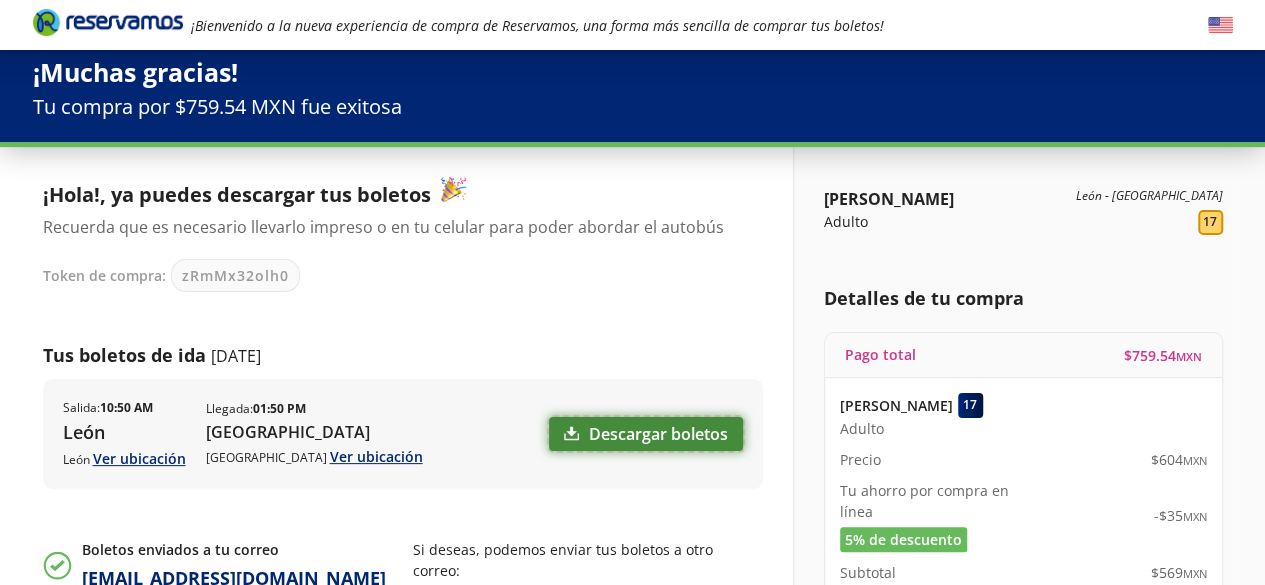click on "Descargar boletos" at bounding box center (646, 434) 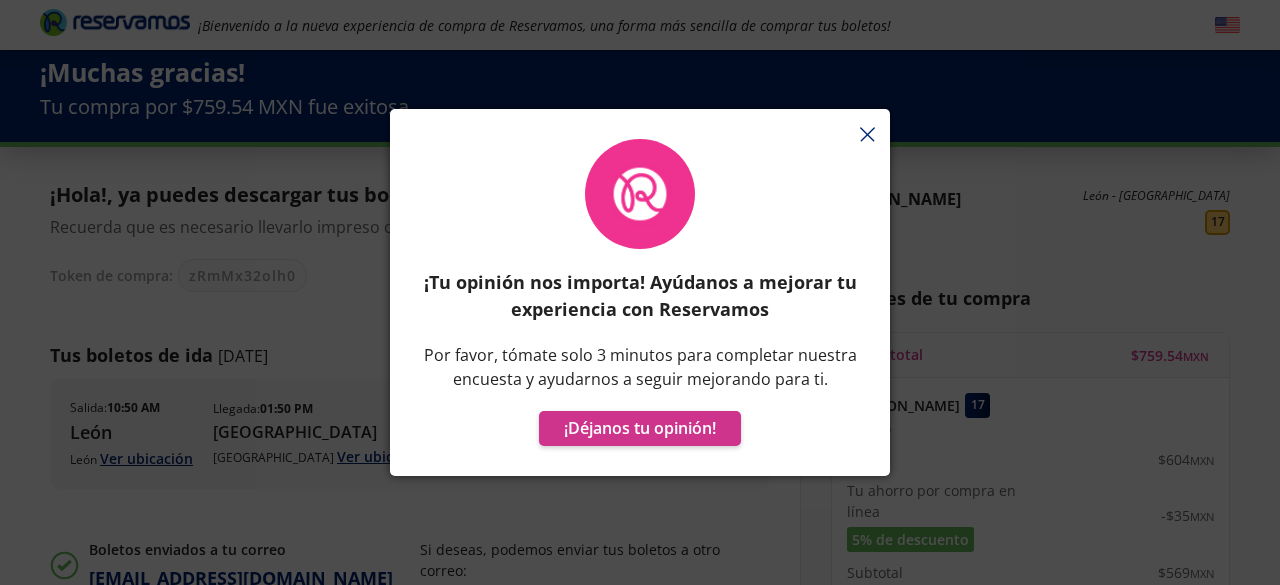 click on "¡Tu opinión nos importa! Ayúdanos a mejorar tu experiencia con Reservamos Por favor, tómate solo 3 minutos para completar nuestra encuesta y ayudarnos a seguir mejorando para ti. ¡Déjanos tu opinión!" at bounding box center [640, 302] 